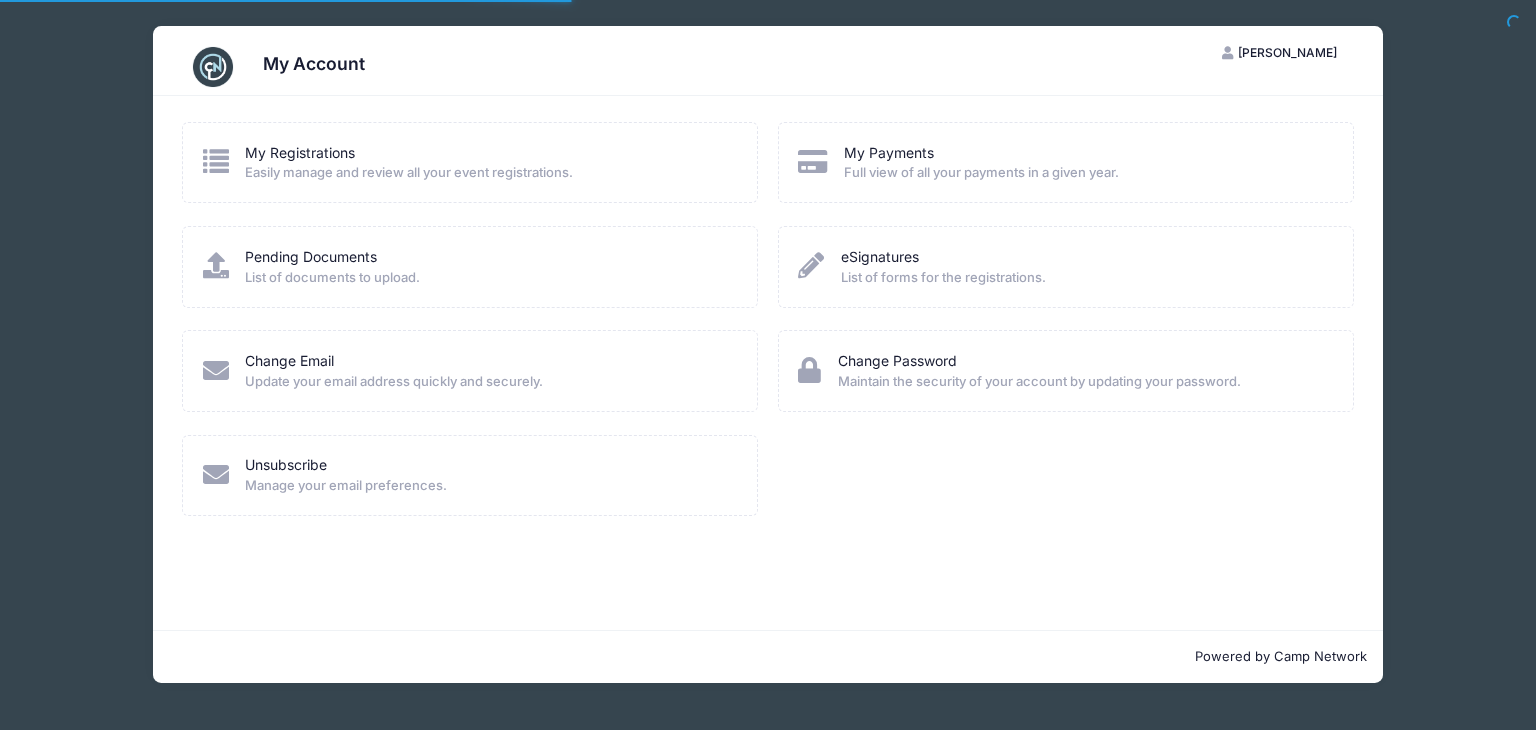 scroll, scrollTop: 0, scrollLeft: 0, axis: both 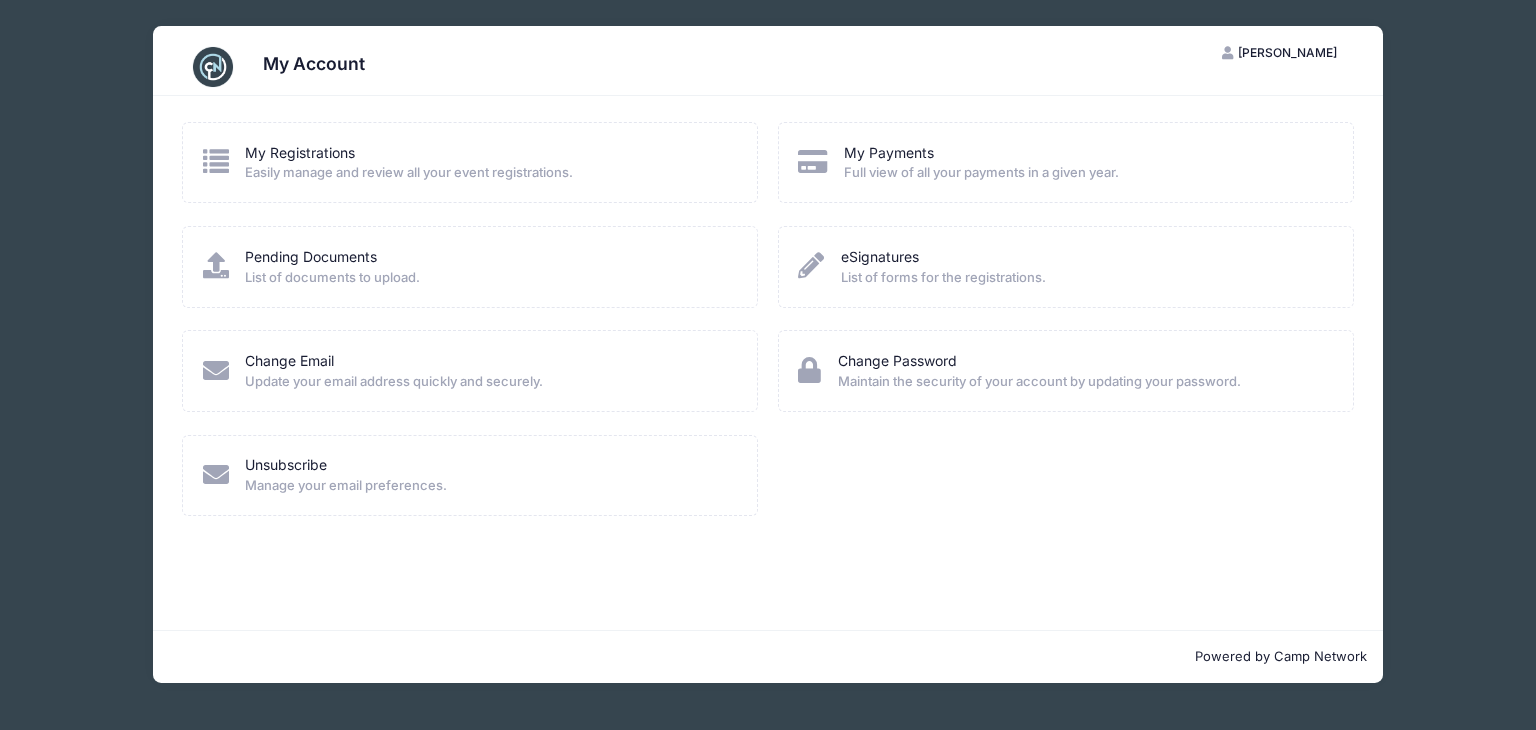 click at bounding box center [216, 265] 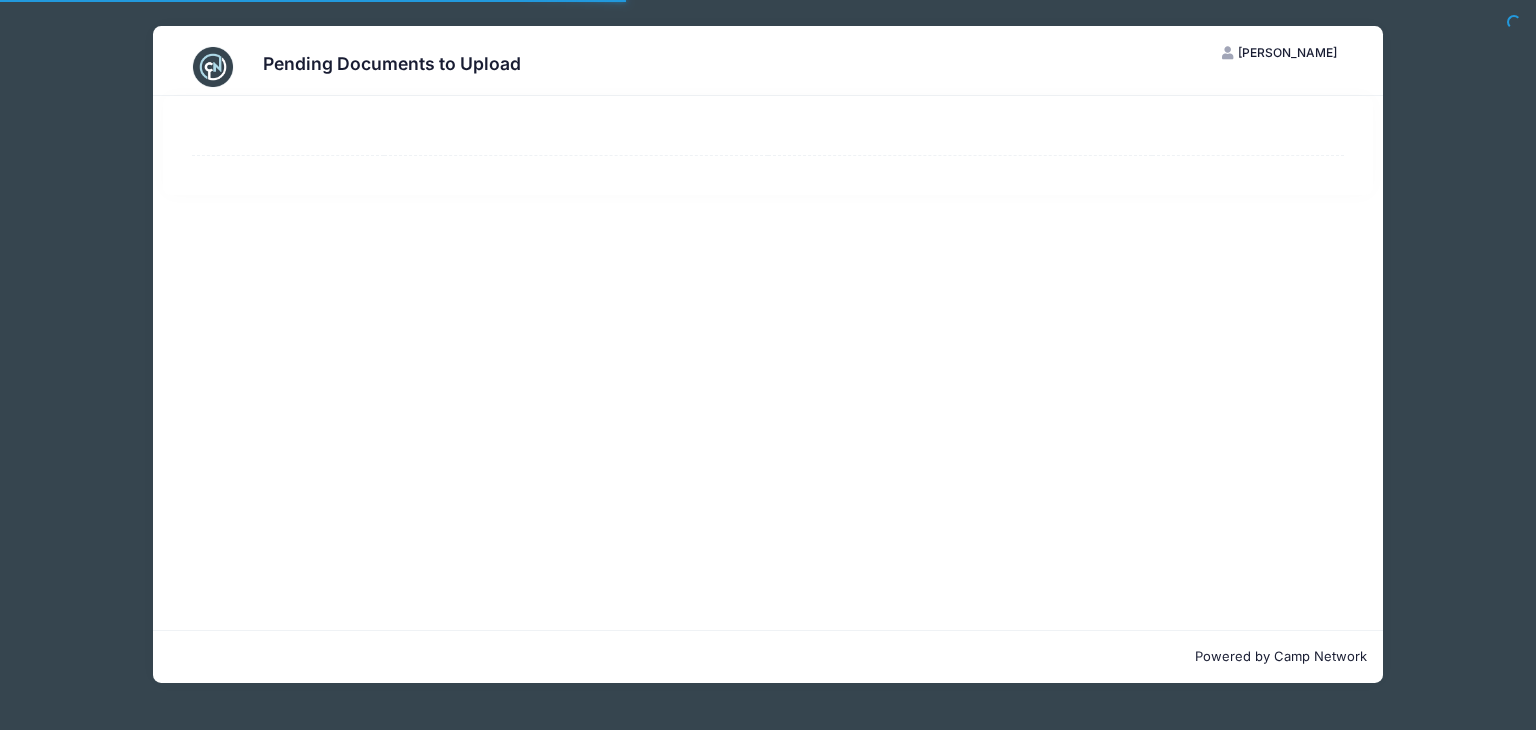scroll, scrollTop: 0, scrollLeft: 0, axis: both 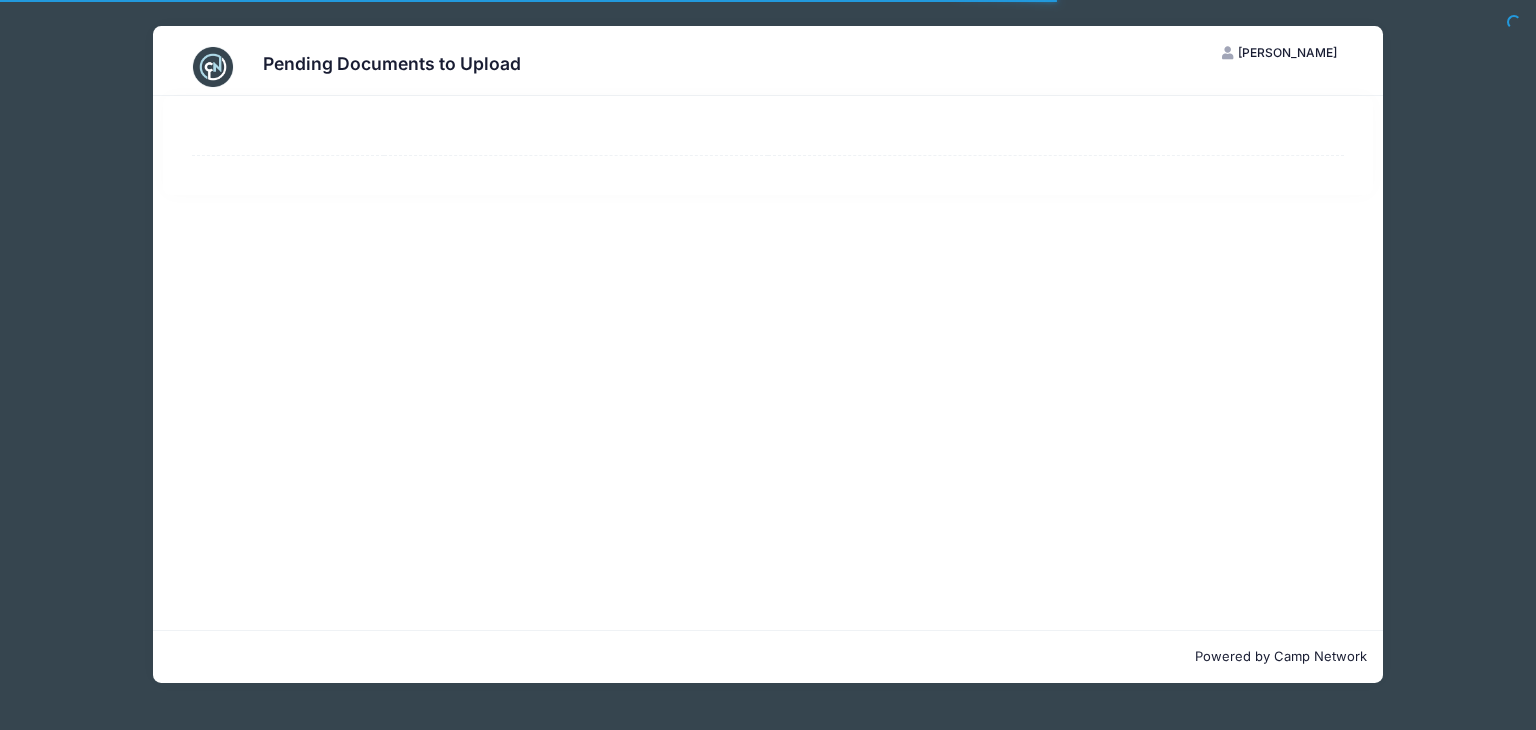 select on "50" 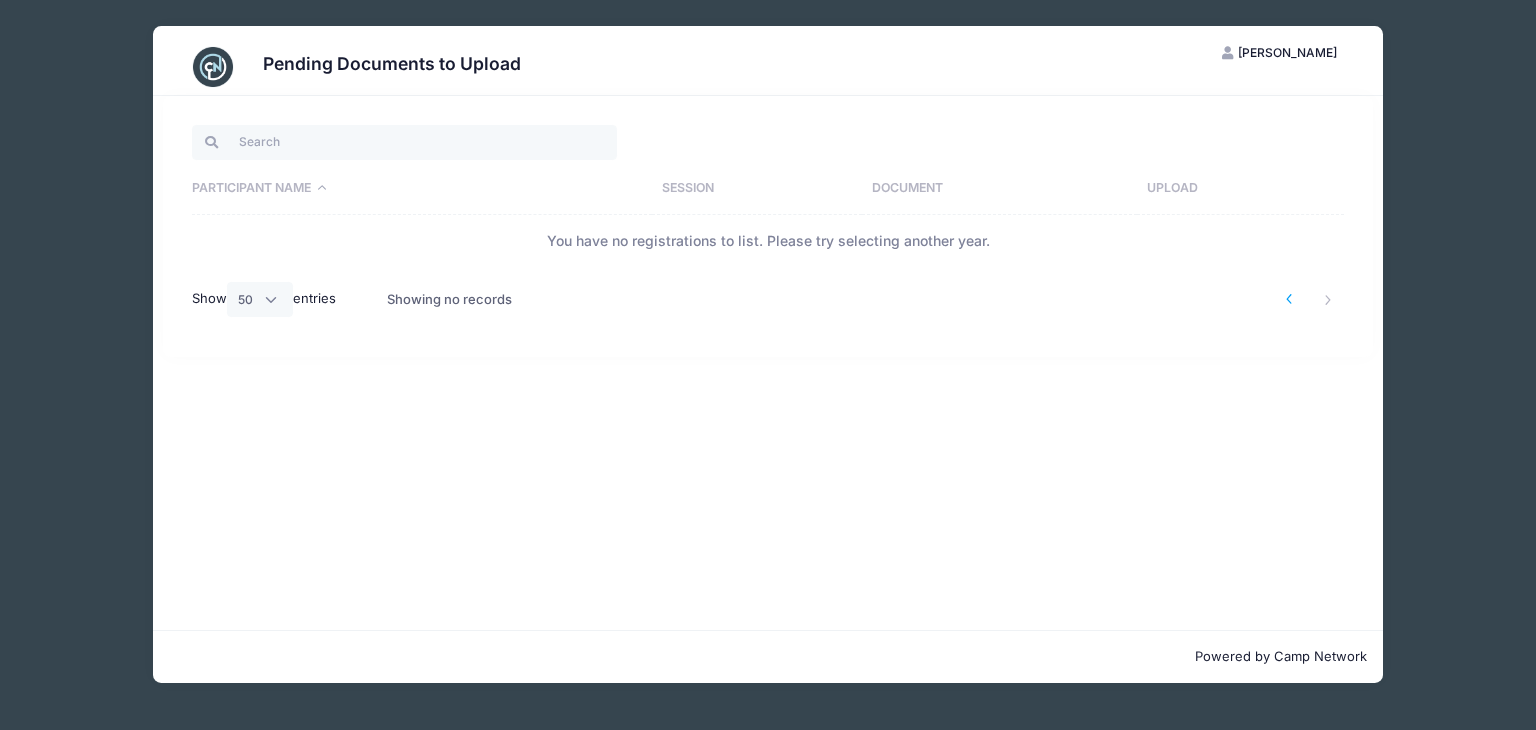 click at bounding box center (1289, 299) 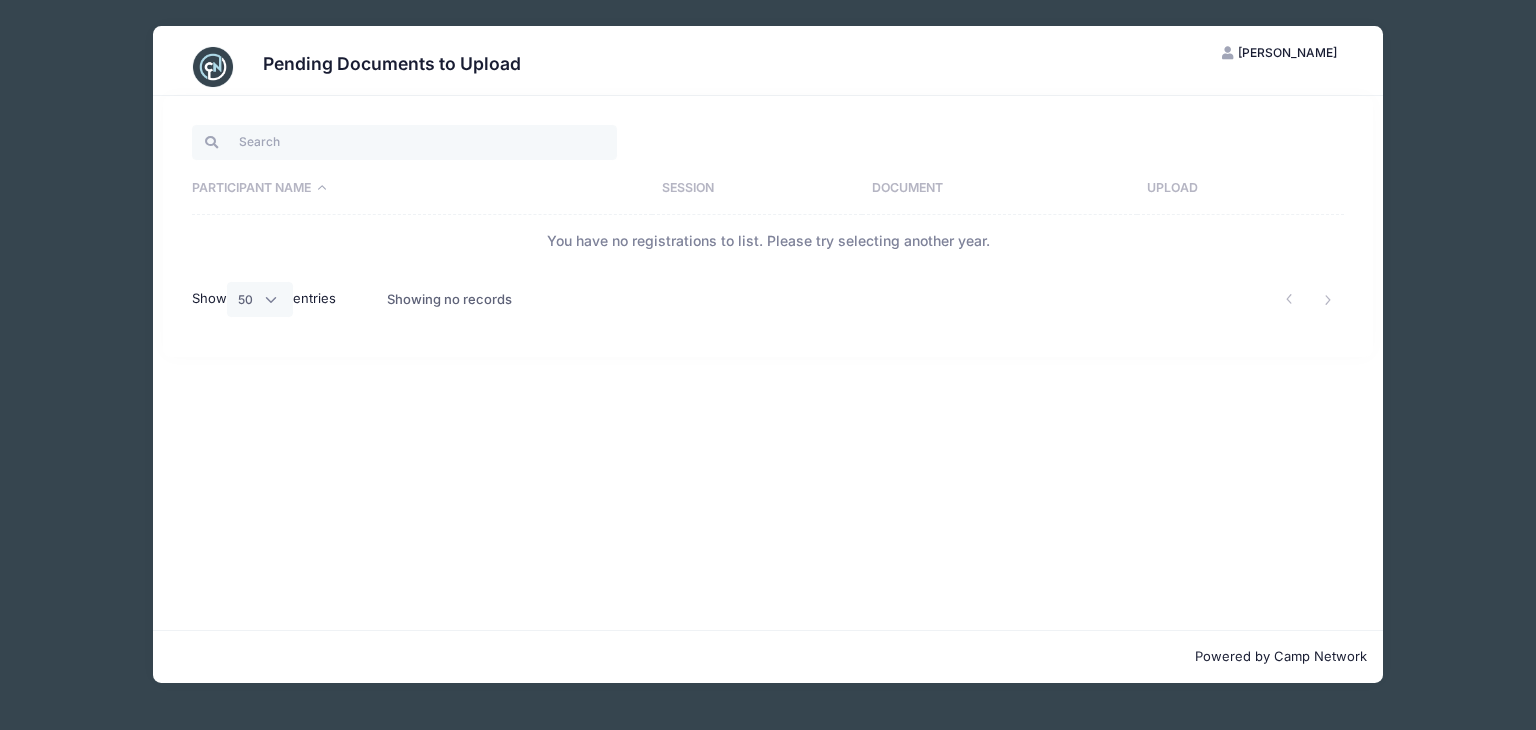 click on "Participant Name" at bounding box center (422, 189) 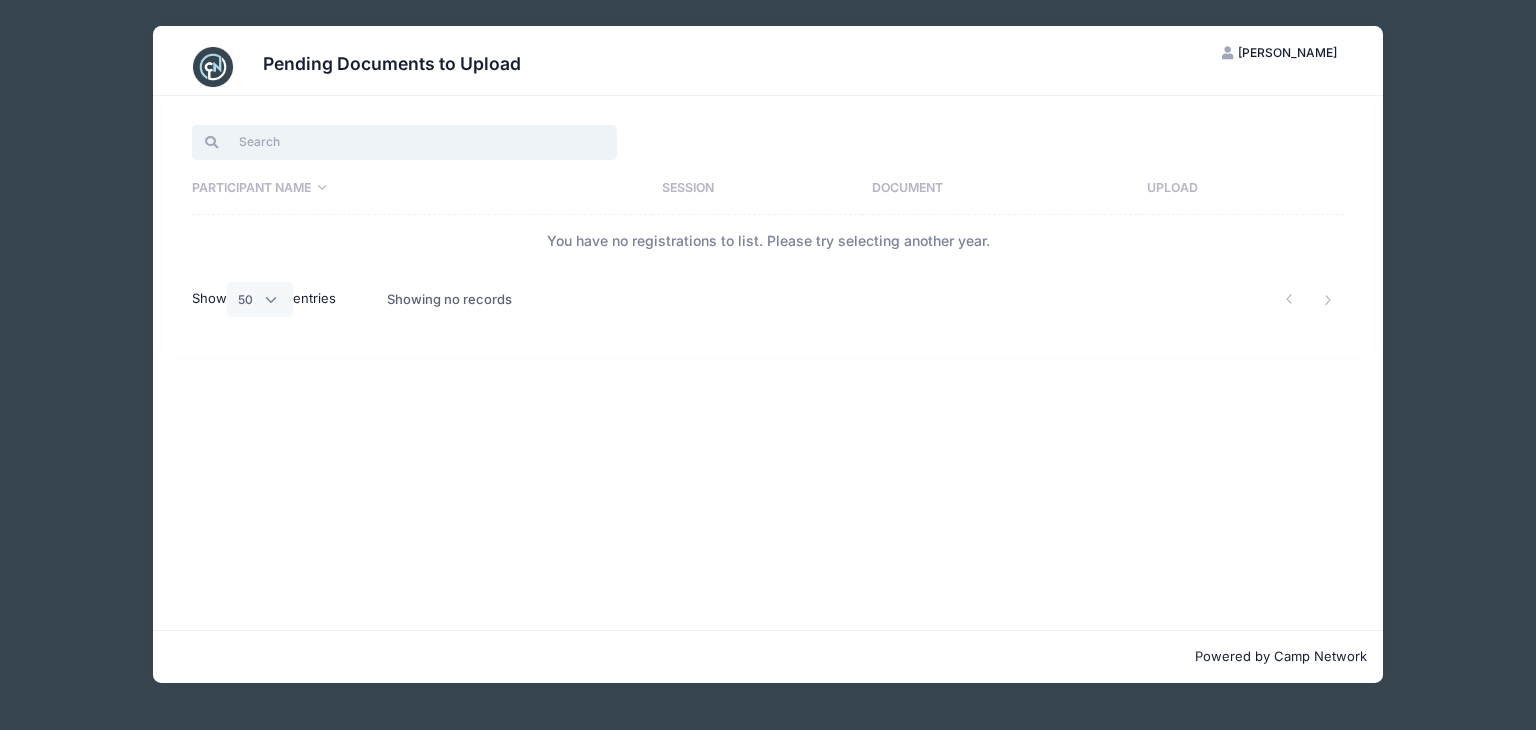 click at bounding box center [404, 142] 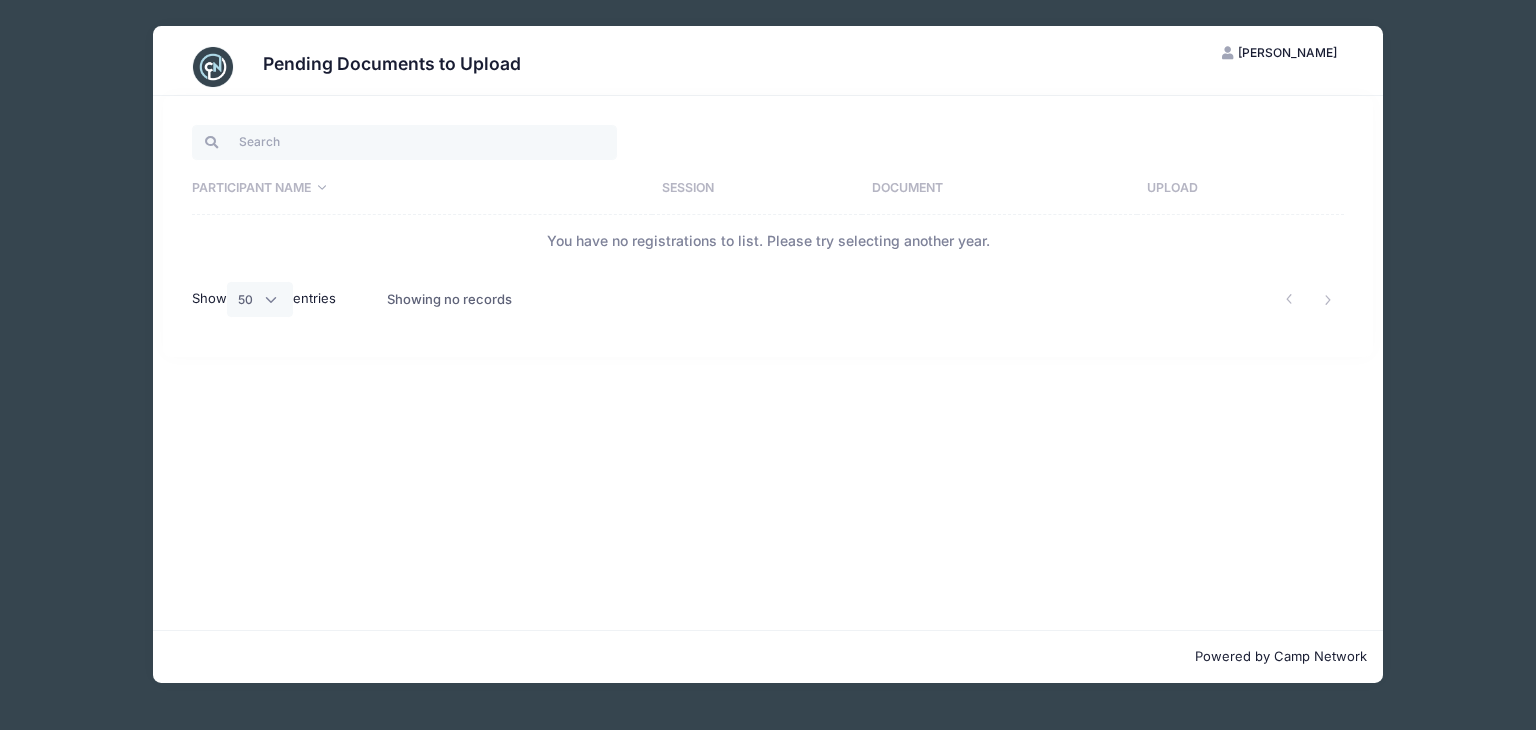 click at bounding box center [213, 67] 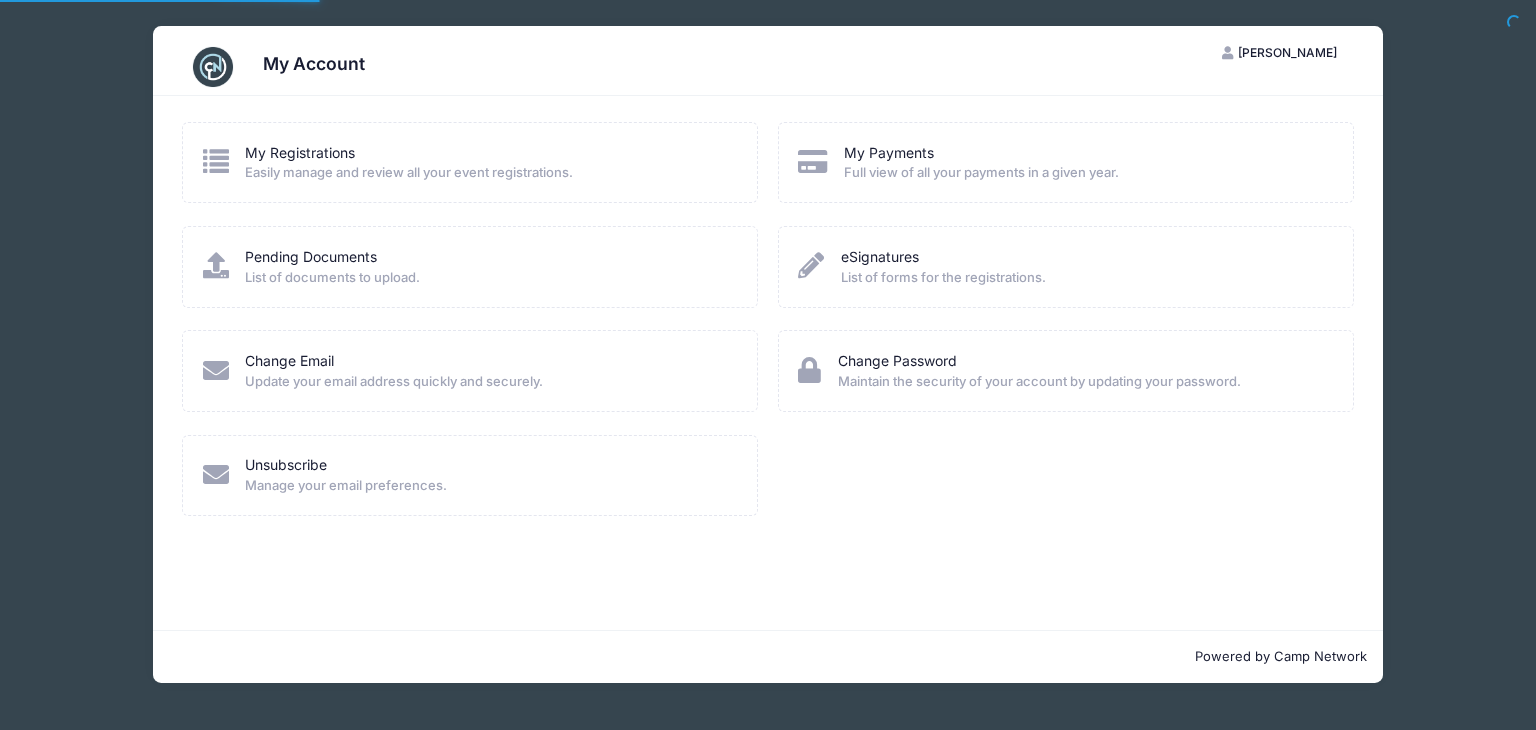 scroll, scrollTop: 0, scrollLeft: 0, axis: both 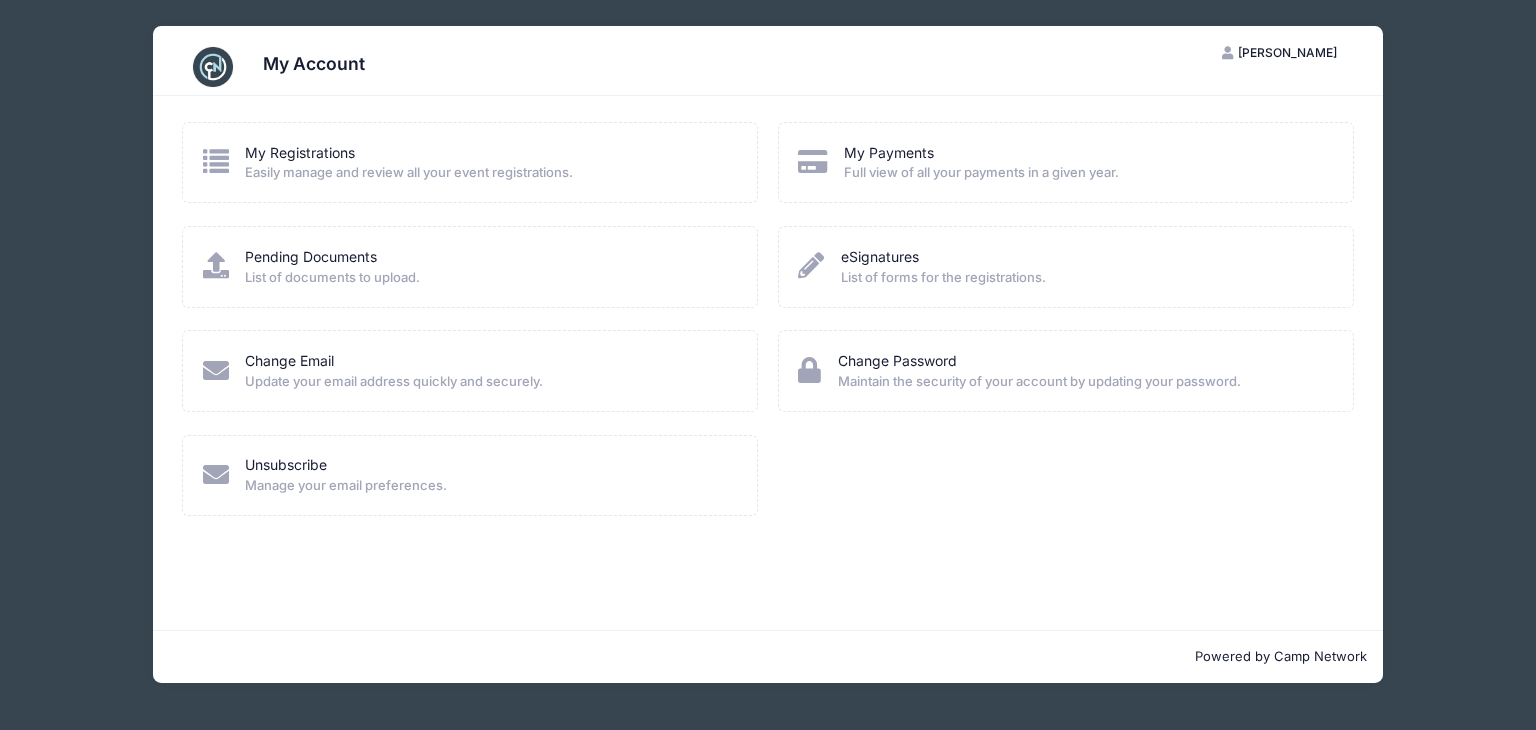 click at bounding box center (216, 161) 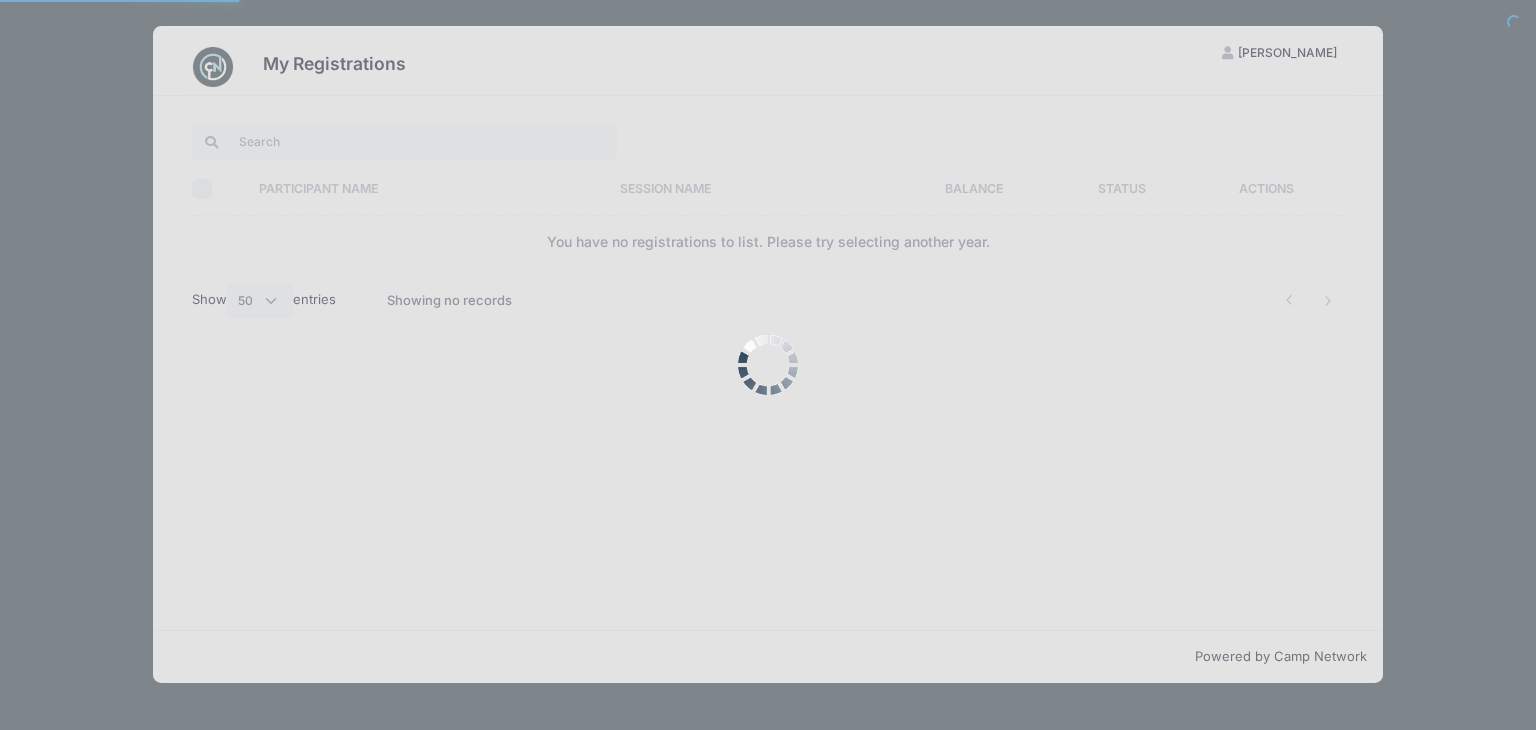 select on "50" 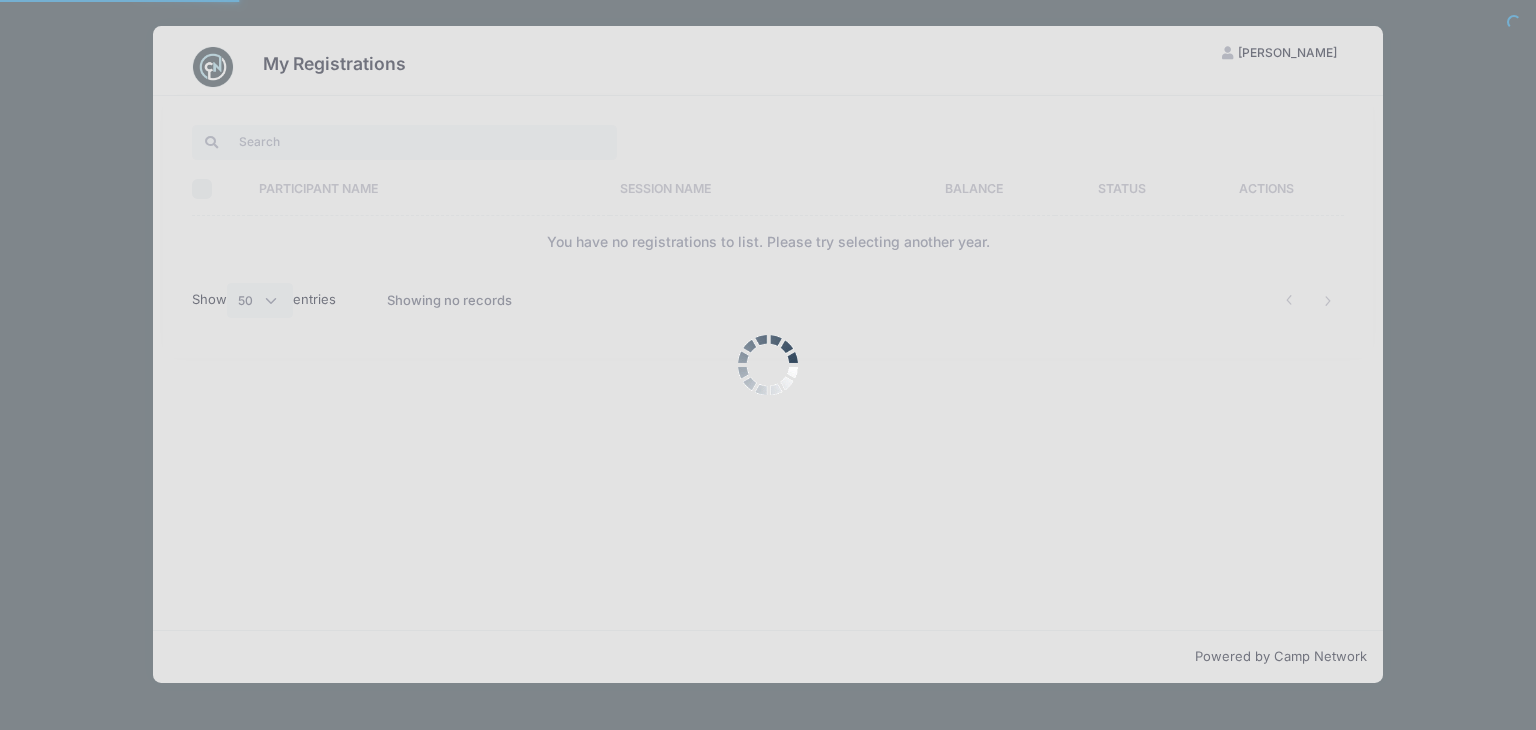scroll, scrollTop: 0, scrollLeft: 0, axis: both 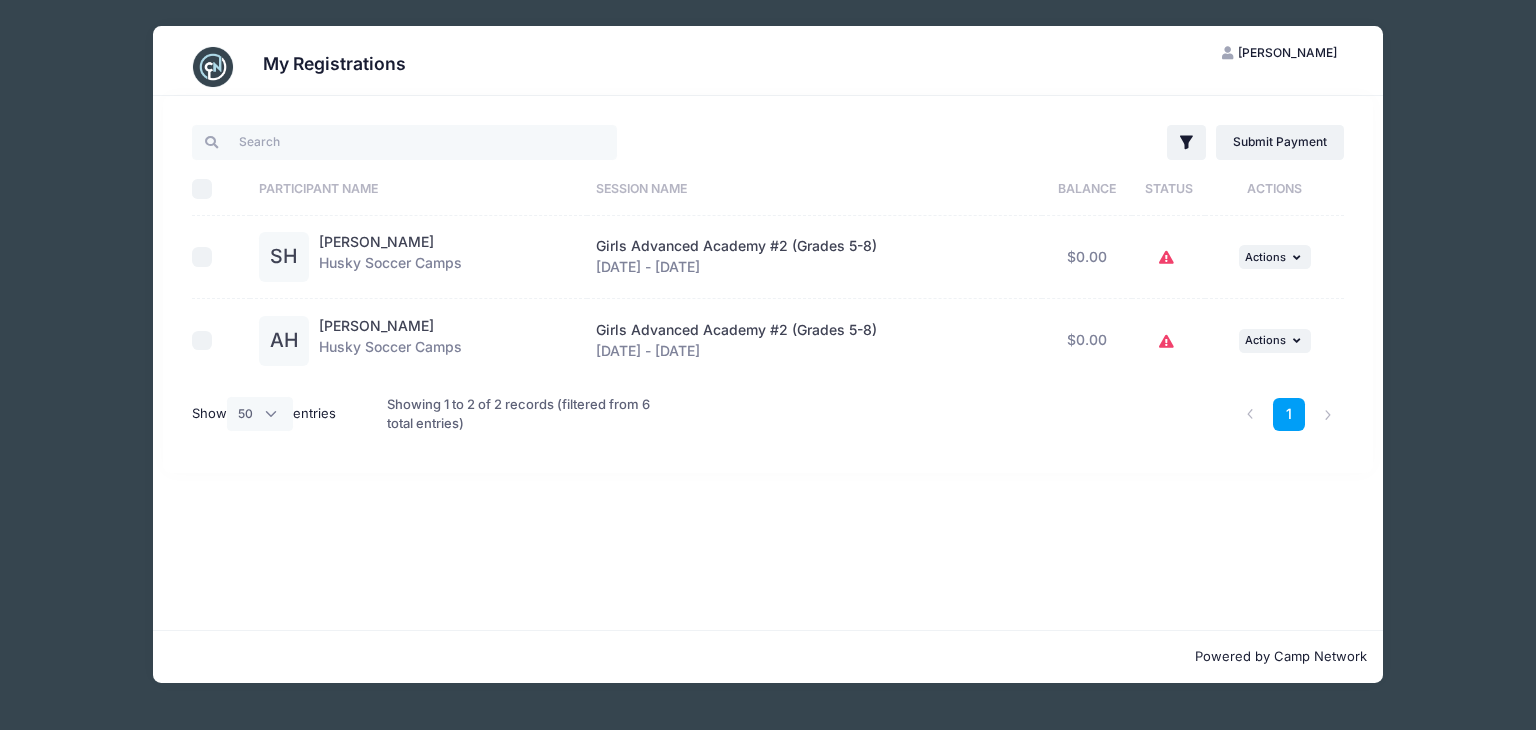 click 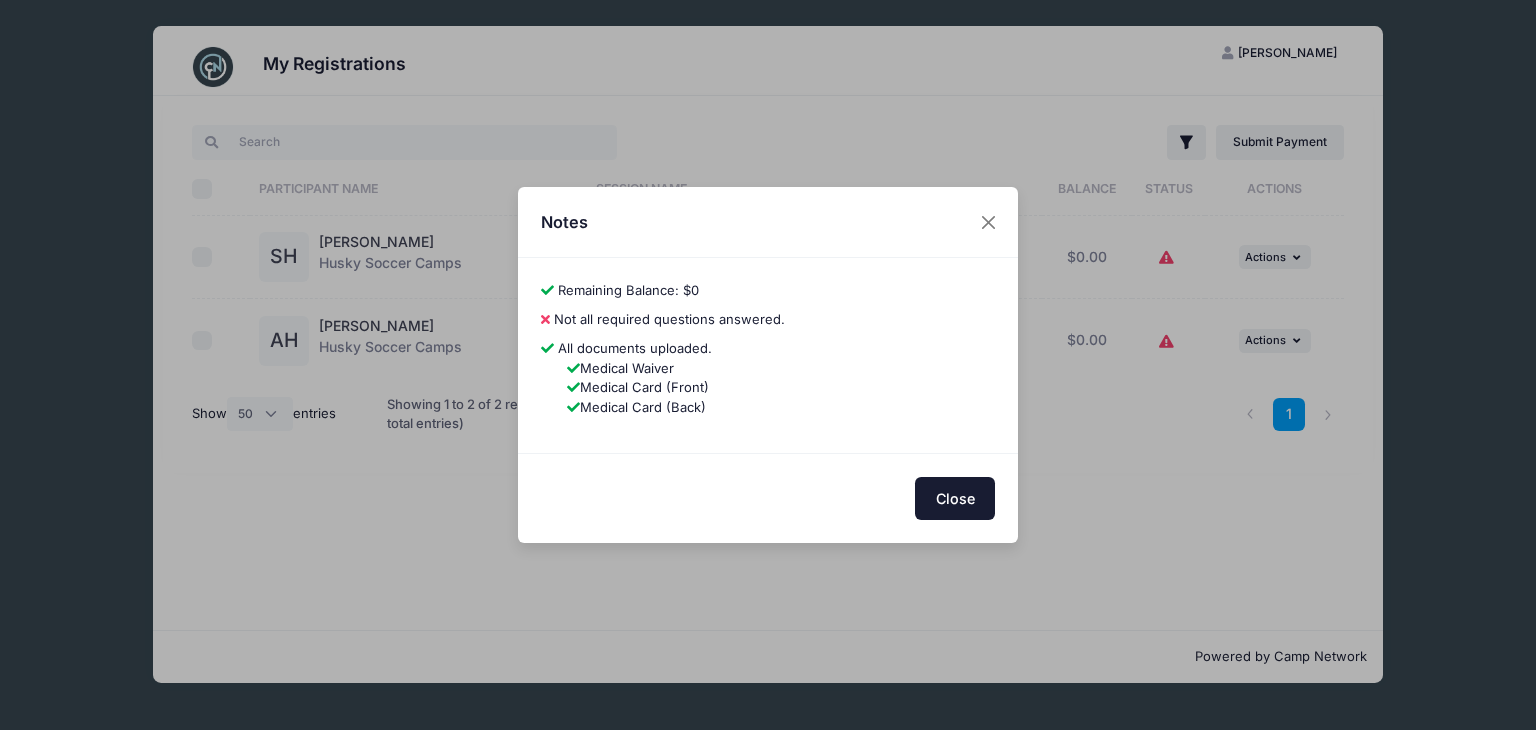 click on "Close" at bounding box center (955, 498) 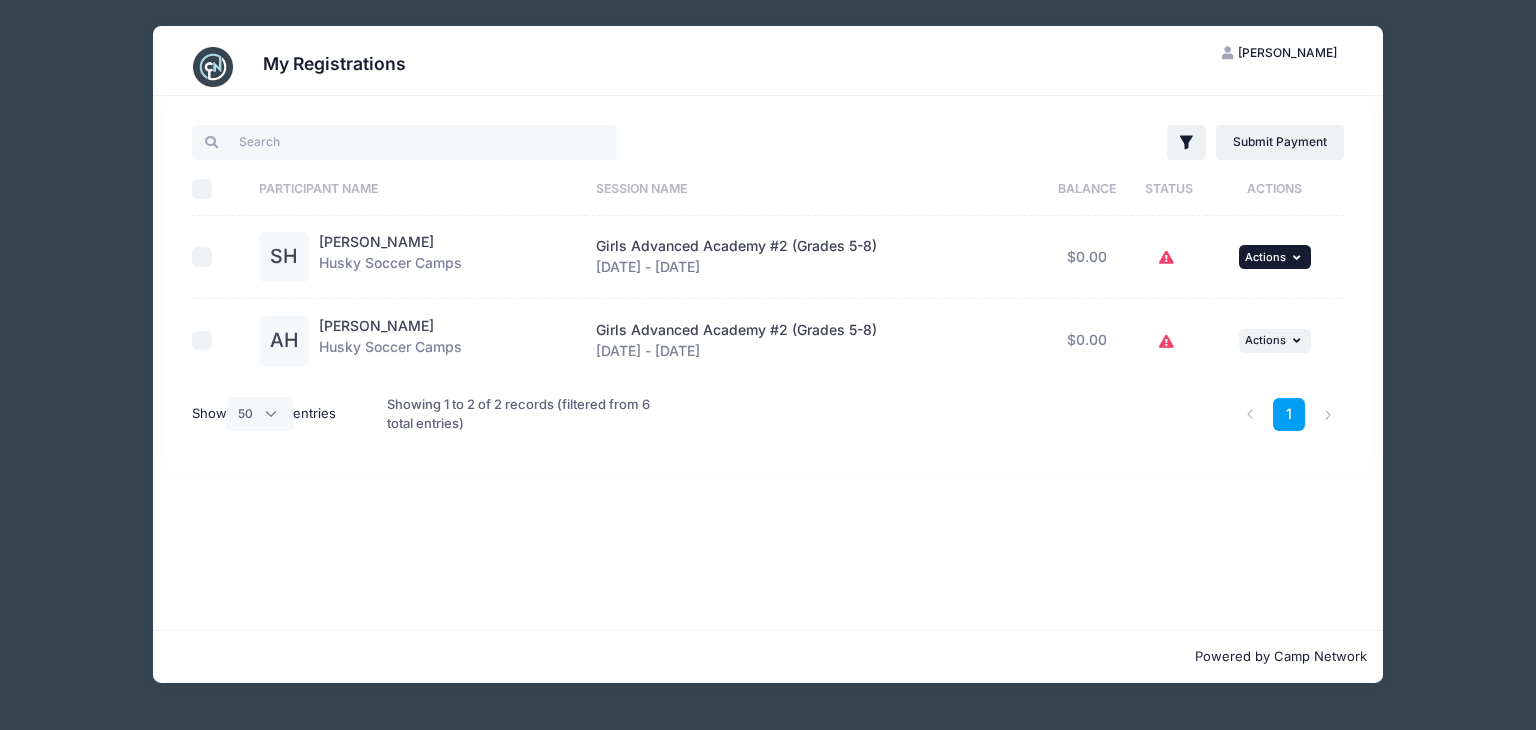 click on "... Actions" at bounding box center (1275, 257) 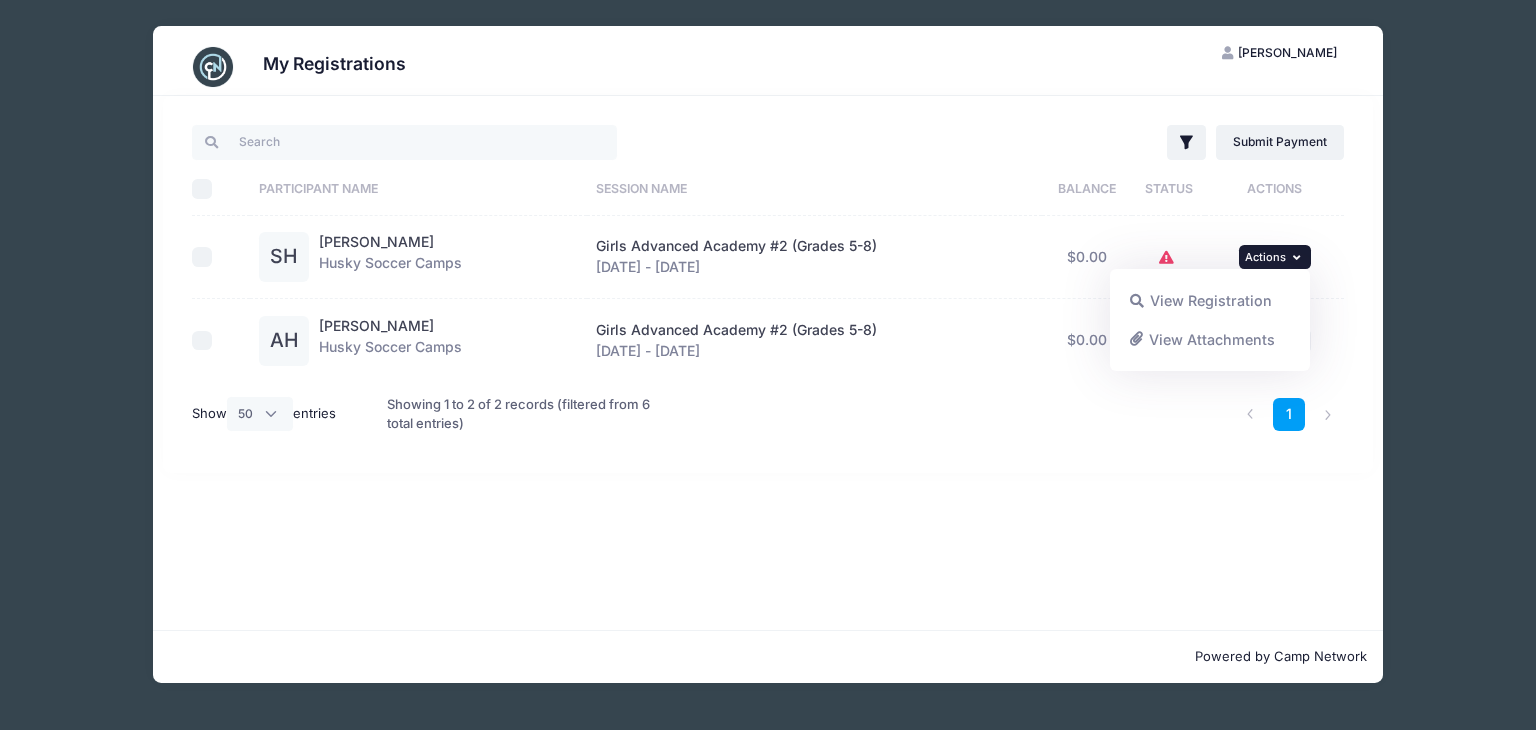 click on "1" at bounding box center (1011, 414) 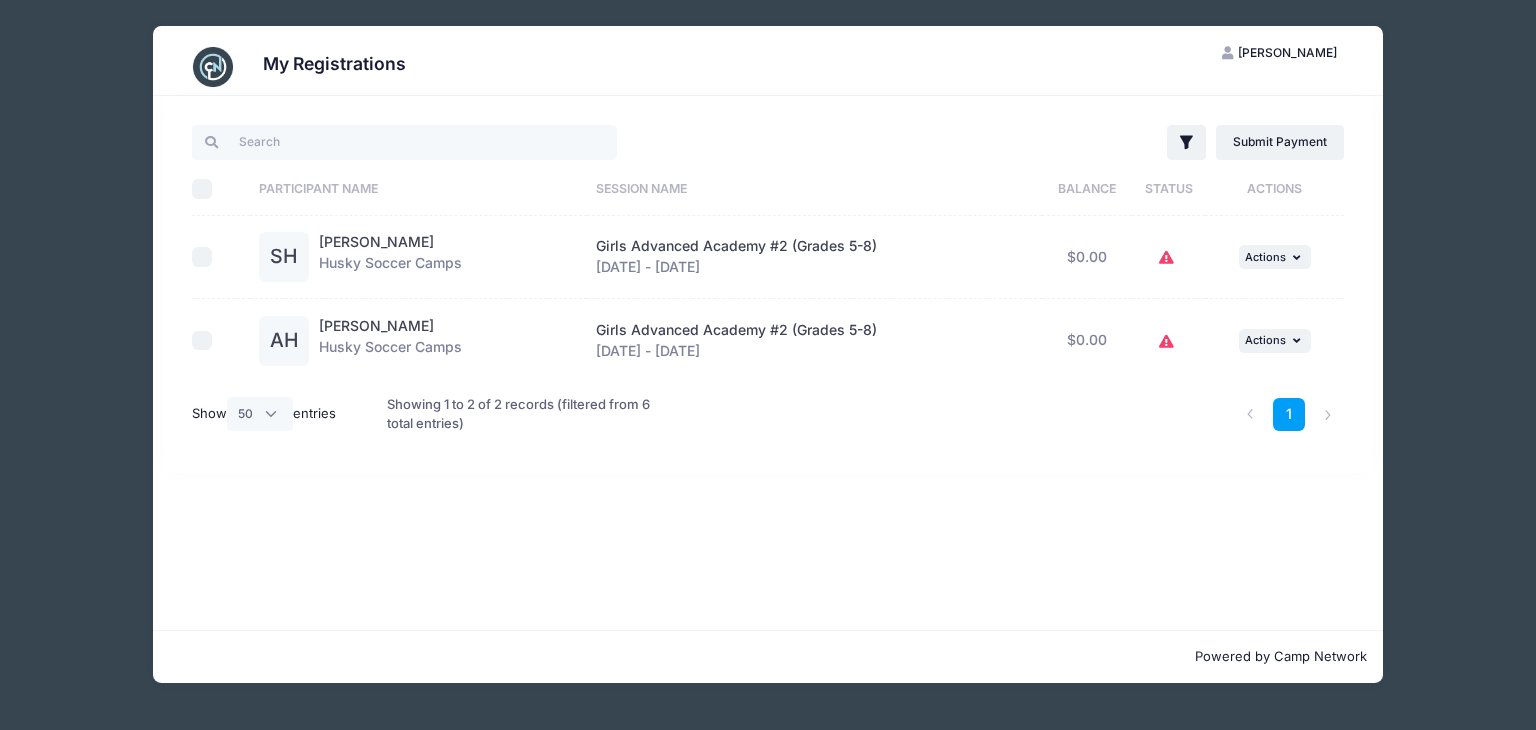 click 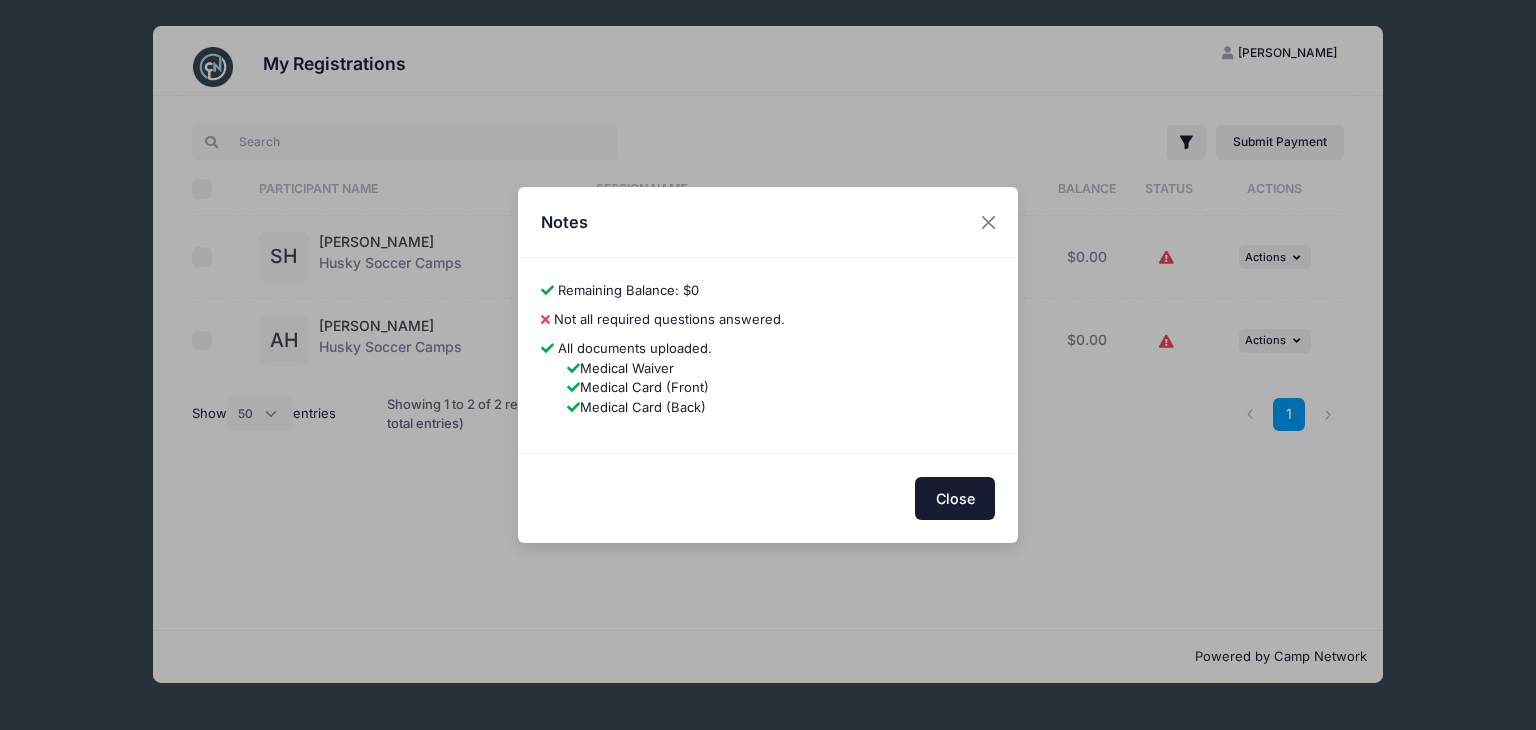 click on "Close" at bounding box center [955, 498] 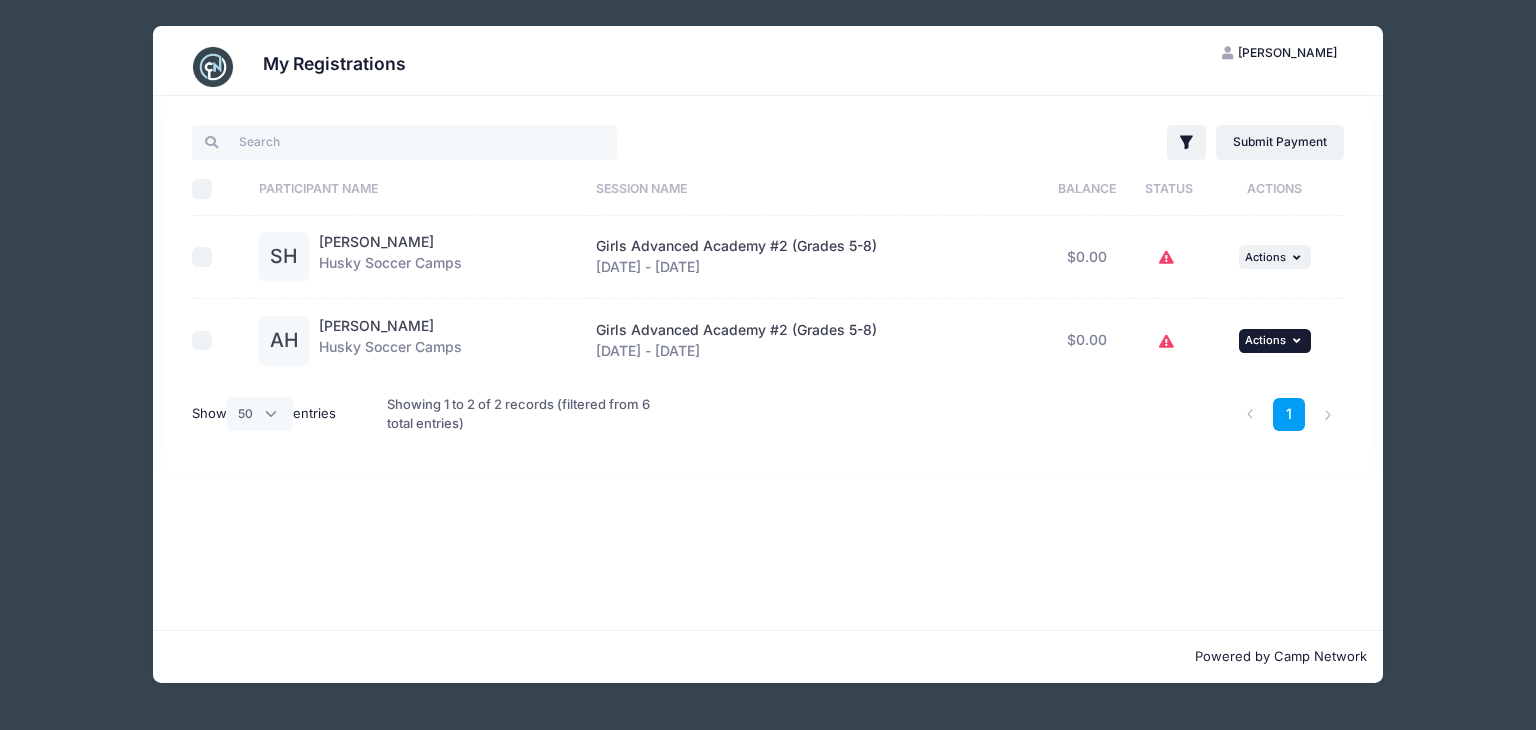 click on "Actions" at bounding box center (1265, 340) 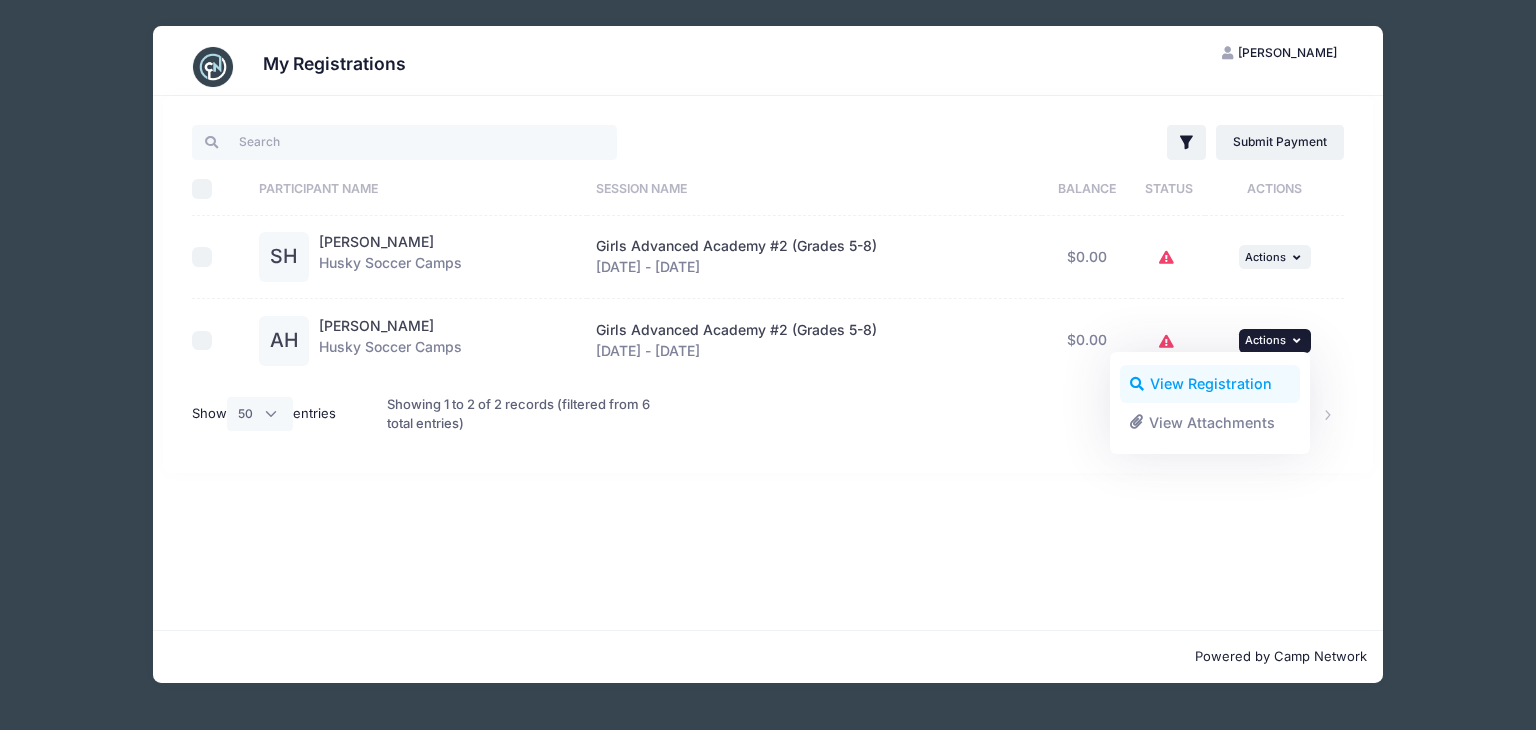 click on "View Registration" at bounding box center [1210, 384] 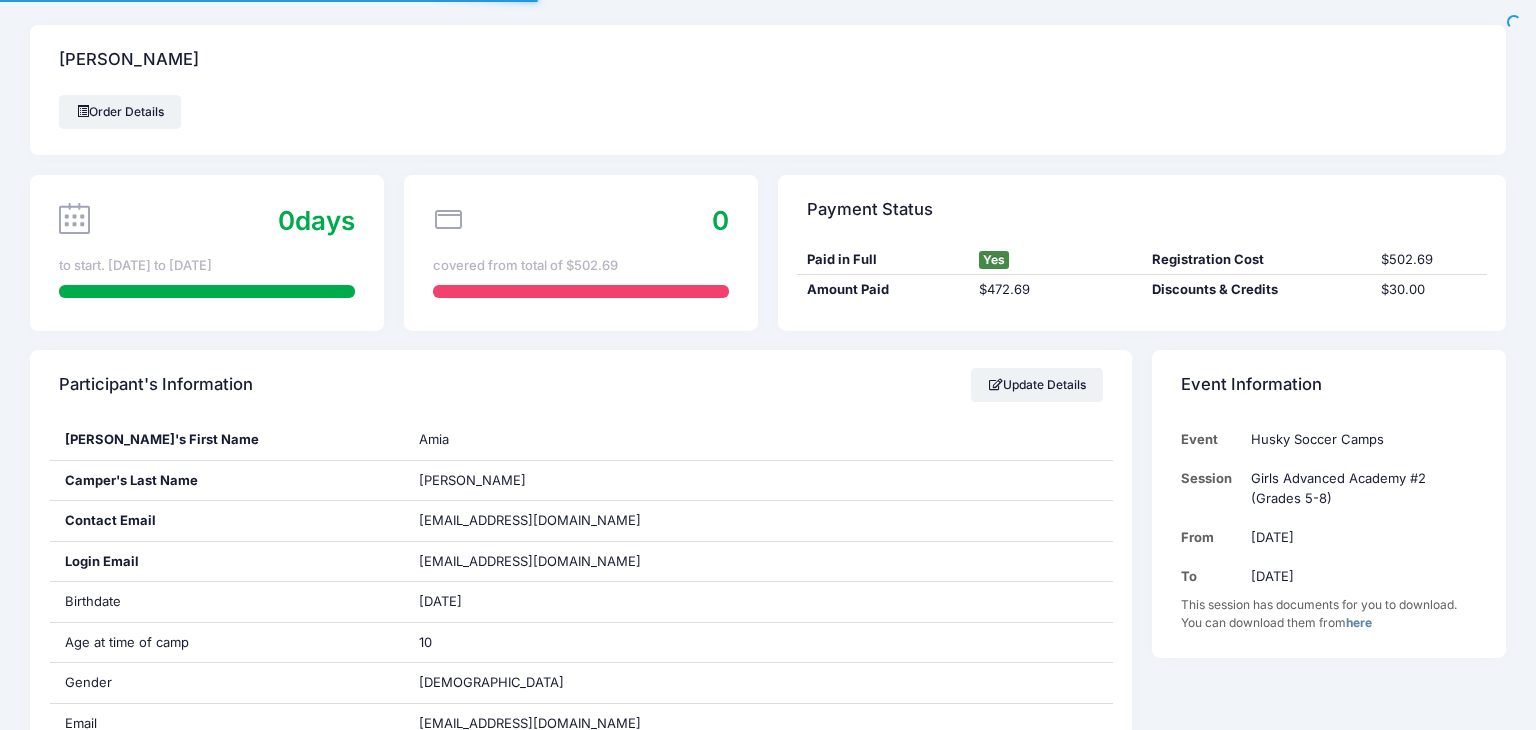 scroll, scrollTop: 0, scrollLeft: 0, axis: both 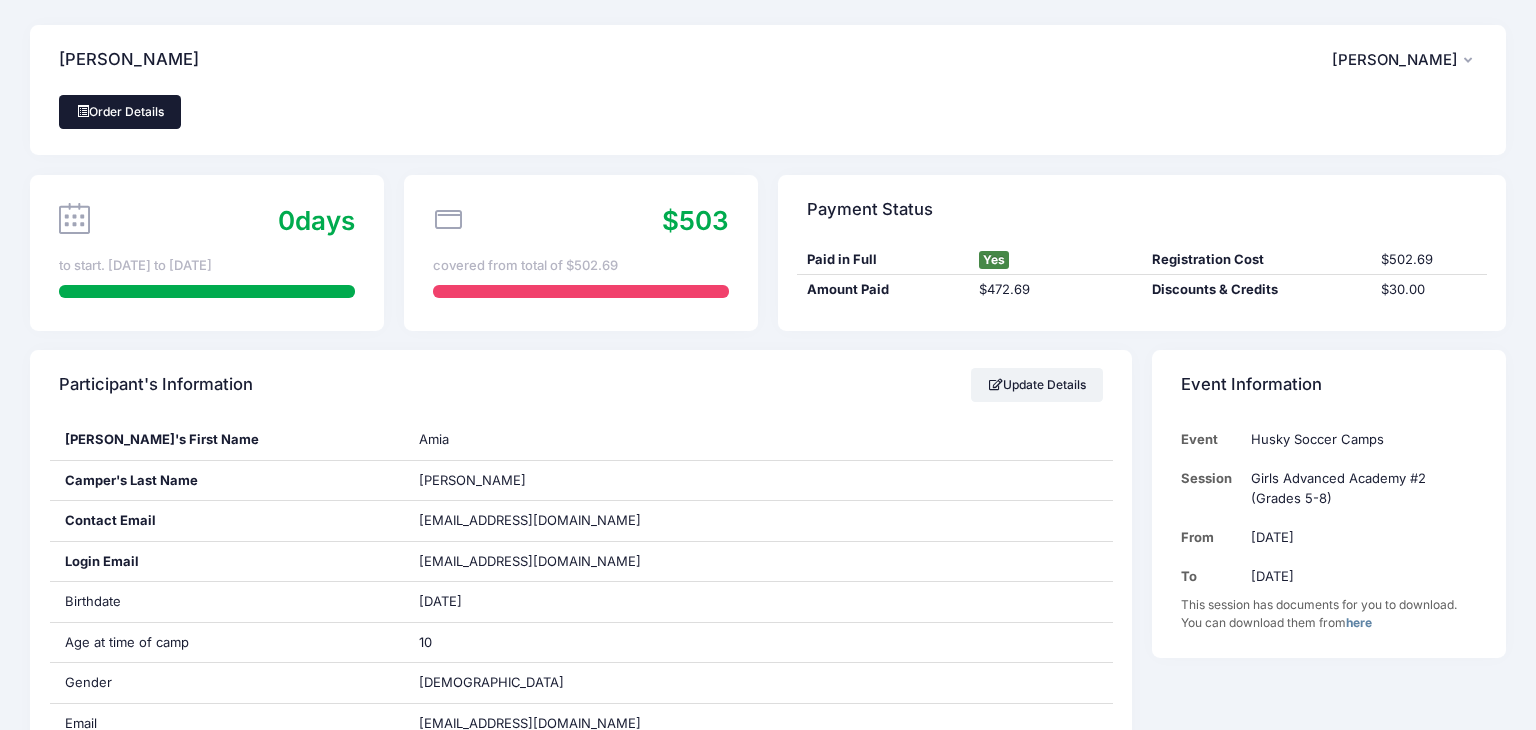 click on "Order Details" at bounding box center (120, 112) 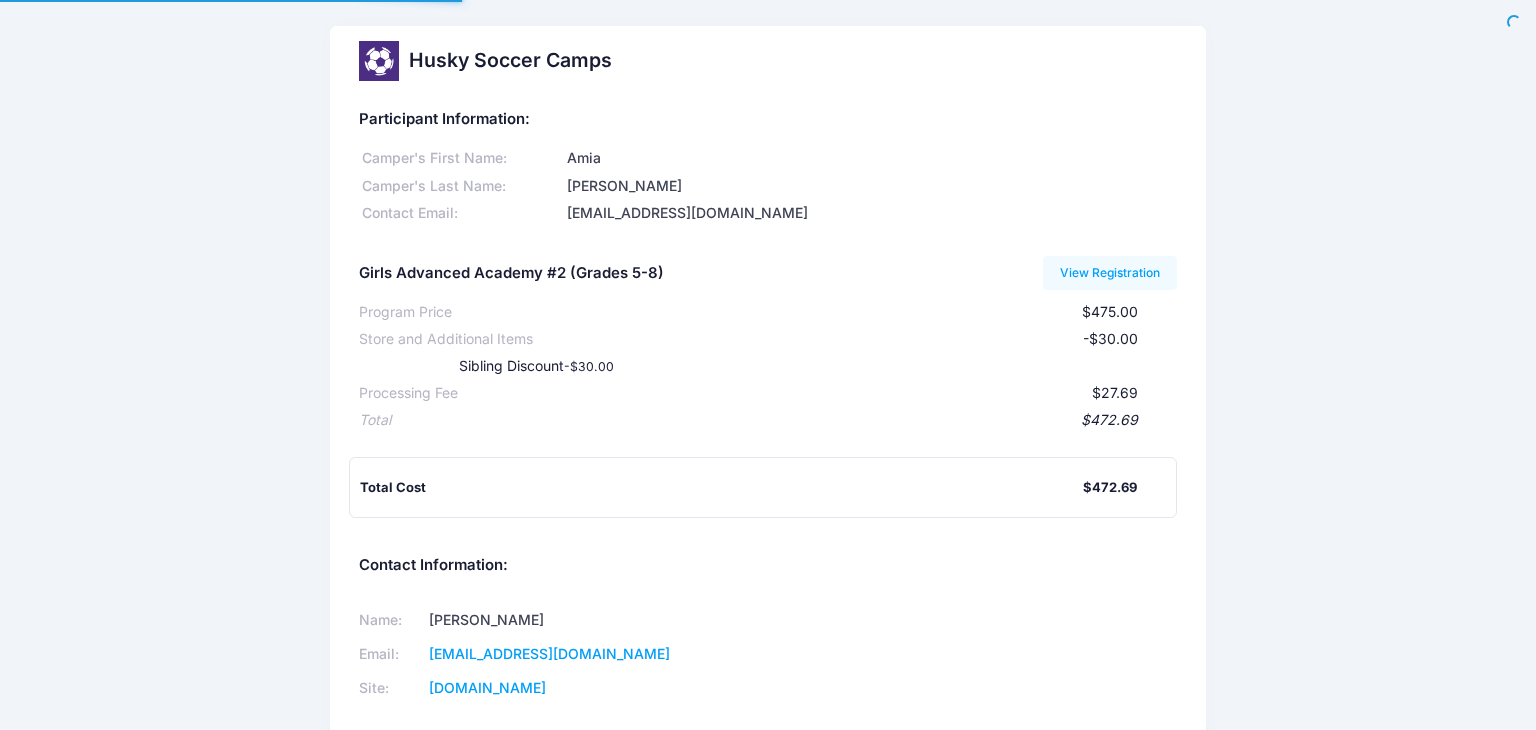 scroll, scrollTop: 0, scrollLeft: 0, axis: both 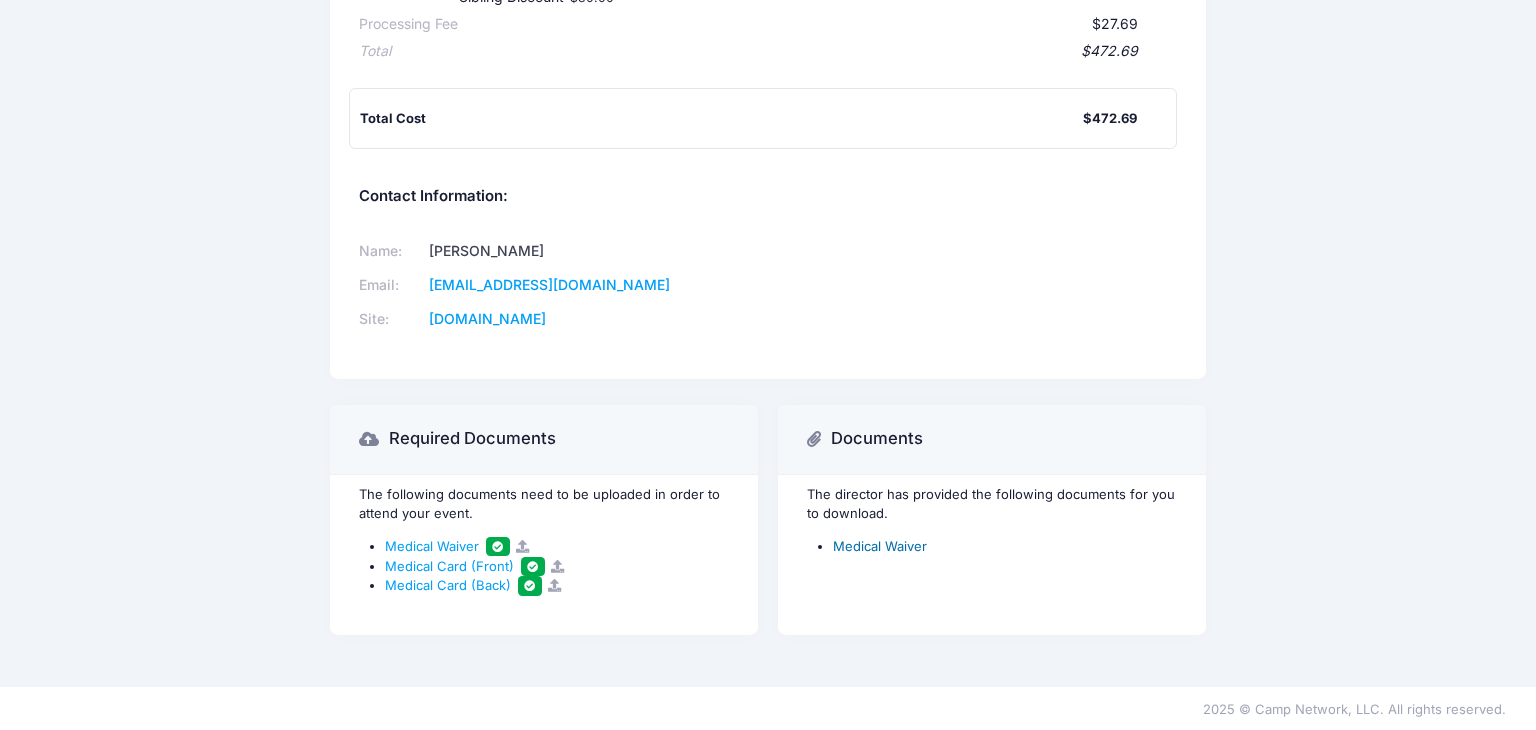 click on "Medical Waiver" at bounding box center (880, 546) 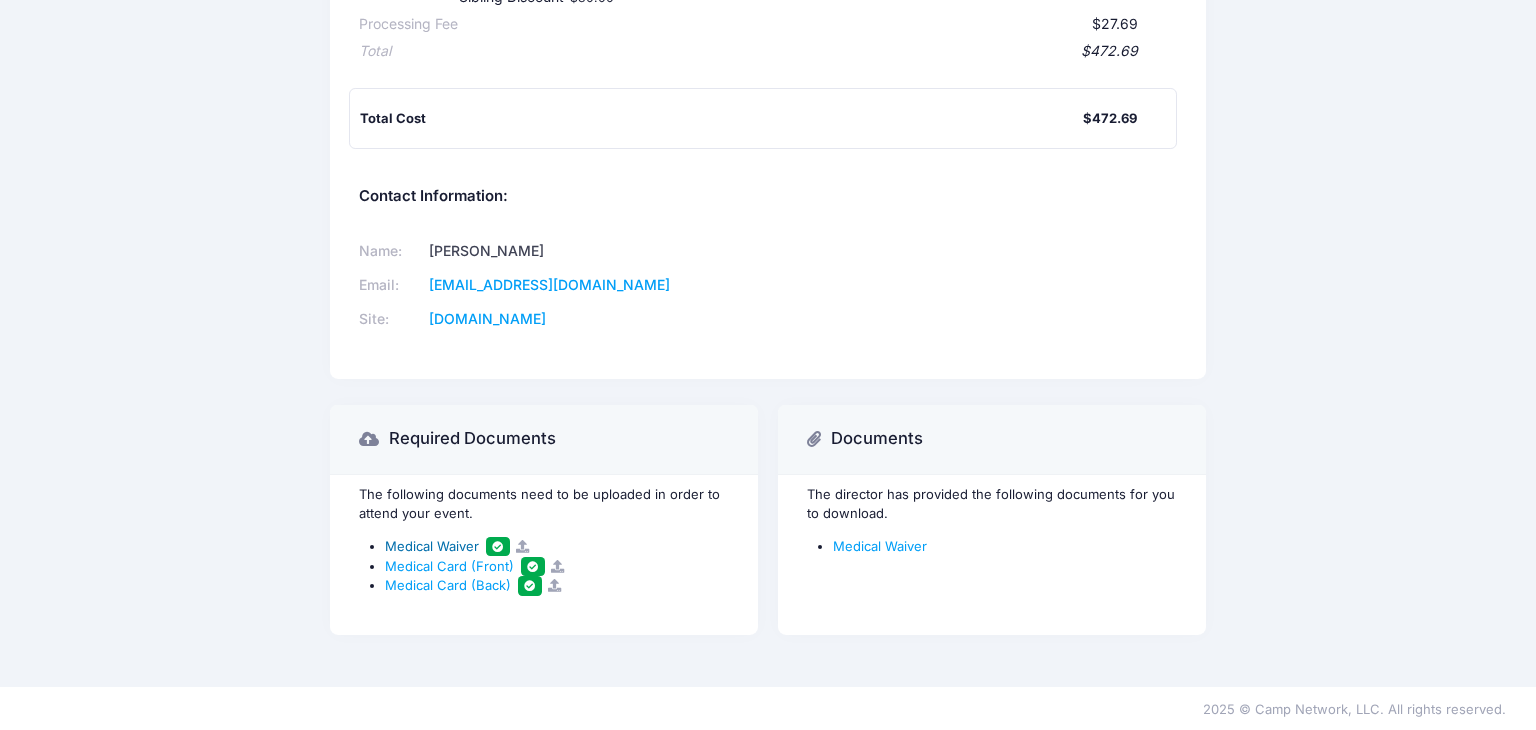 click on "Medical Waiver" at bounding box center (432, 546) 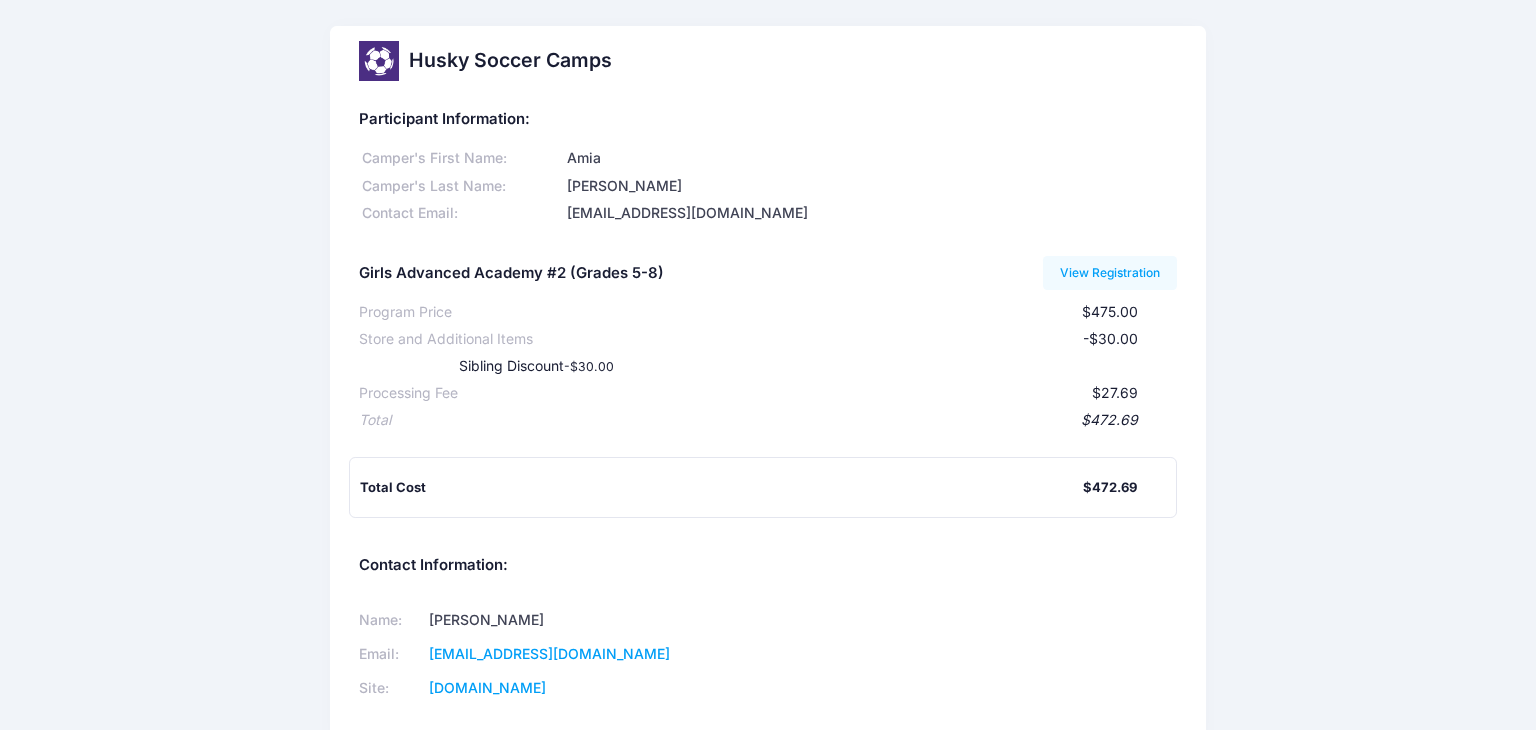 scroll, scrollTop: 3, scrollLeft: 0, axis: vertical 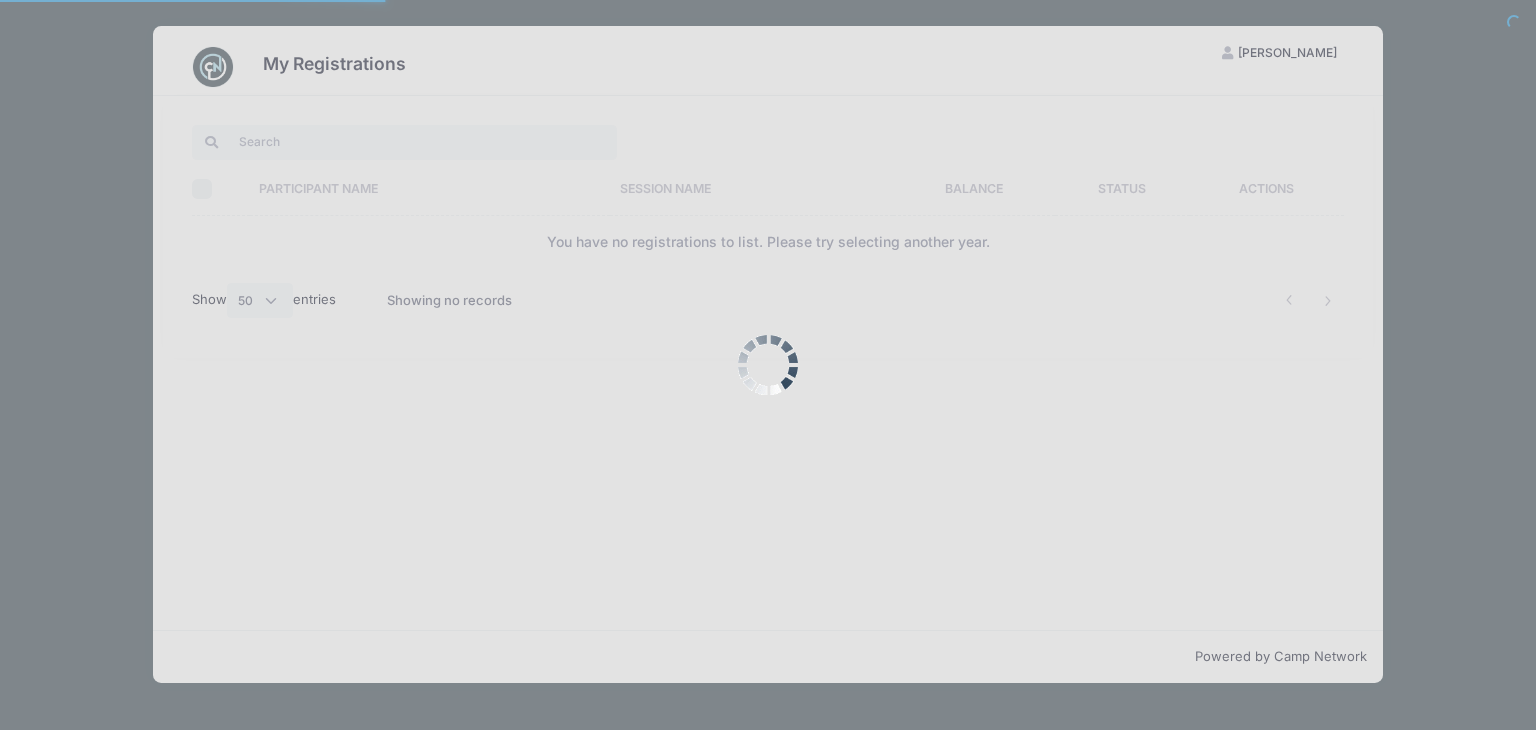 select on "50" 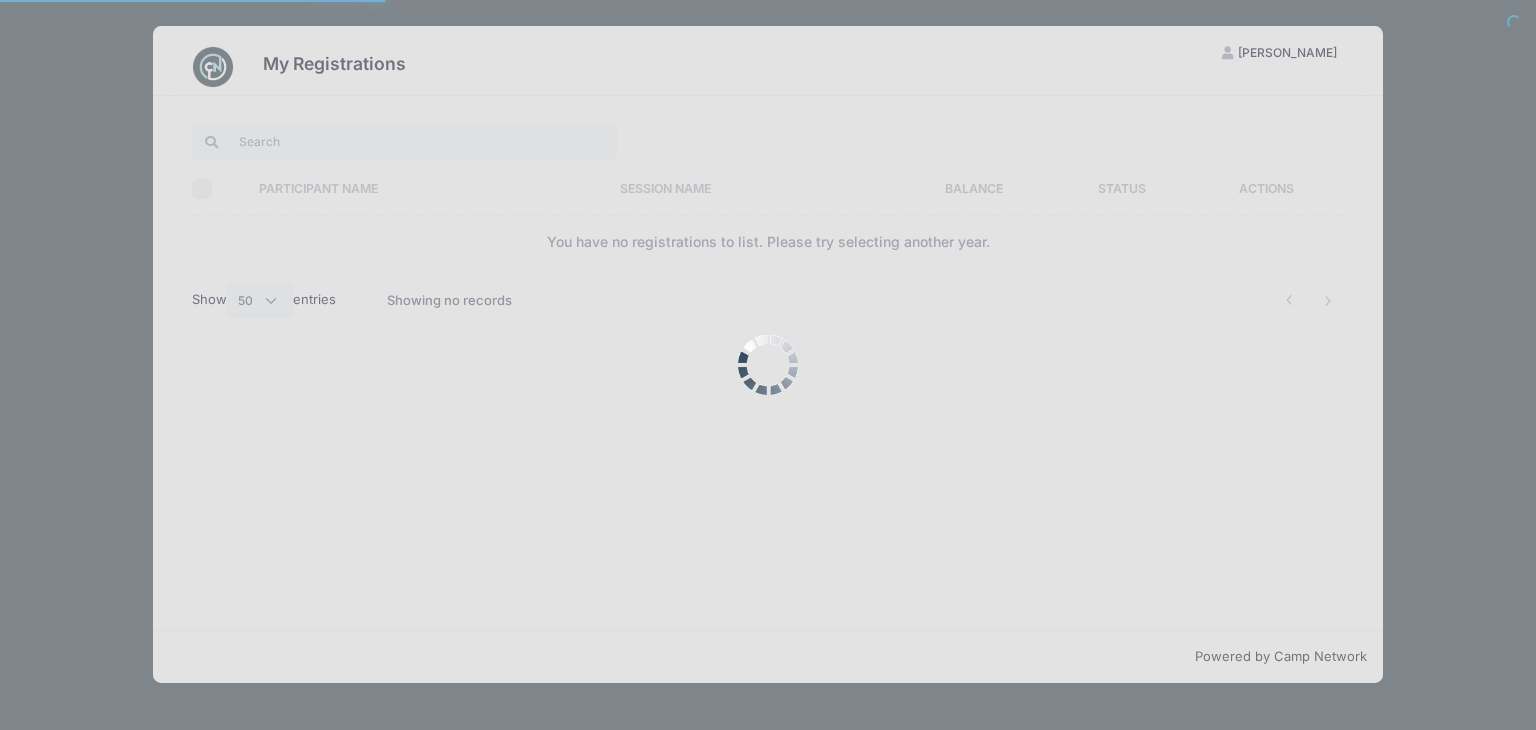 scroll, scrollTop: 0, scrollLeft: 0, axis: both 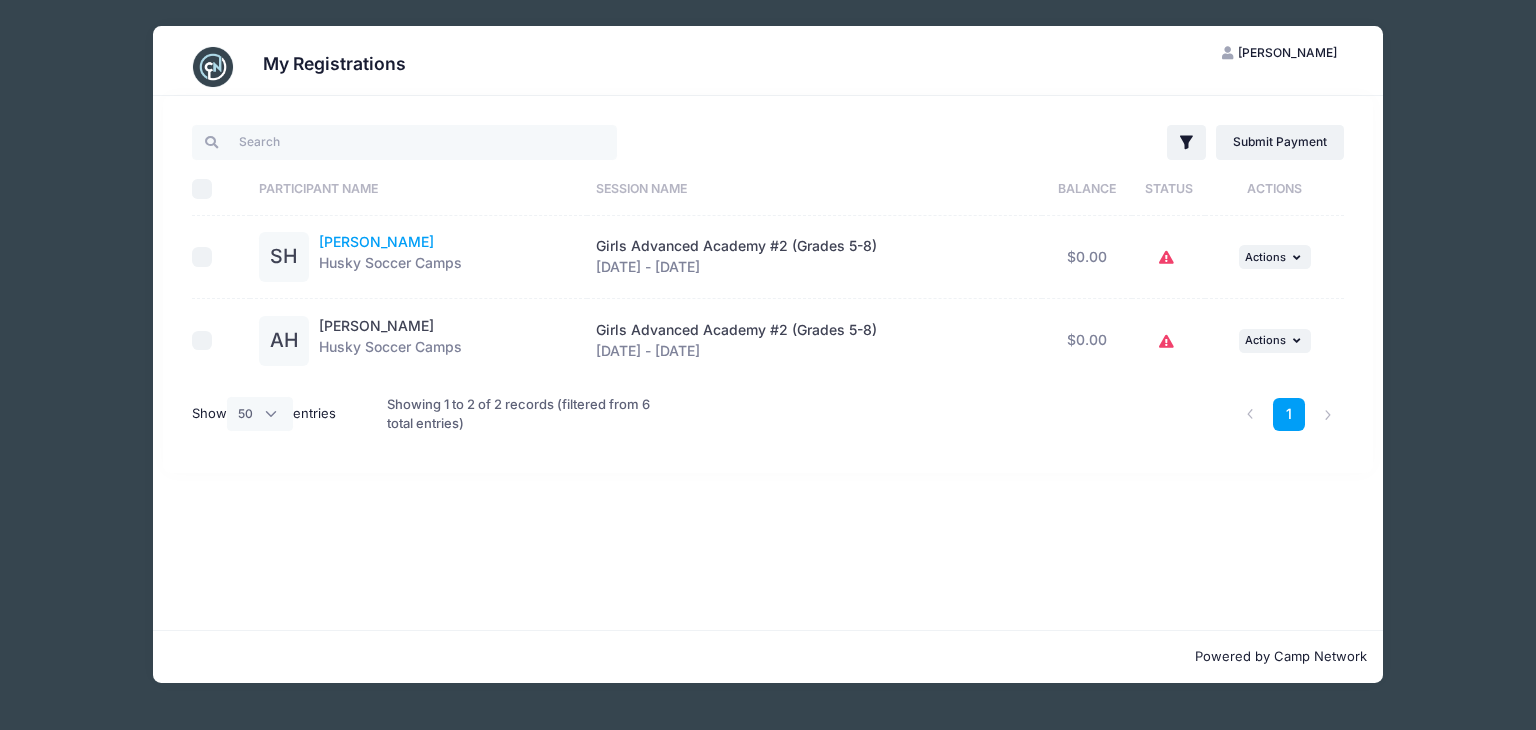click on "Skylar Horton" at bounding box center (376, 241) 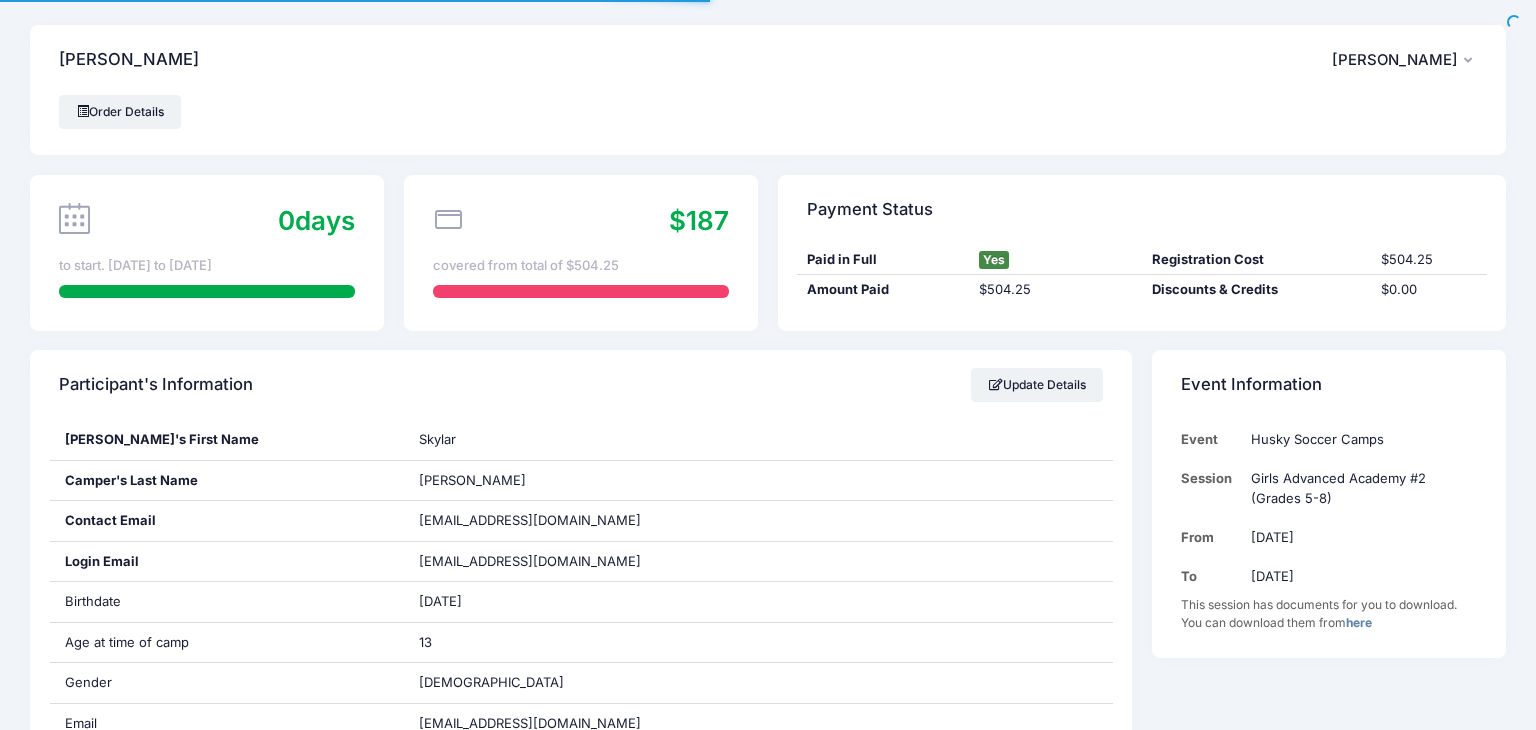 scroll, scrollTop: 0, scrollLeft: 0, axis: both 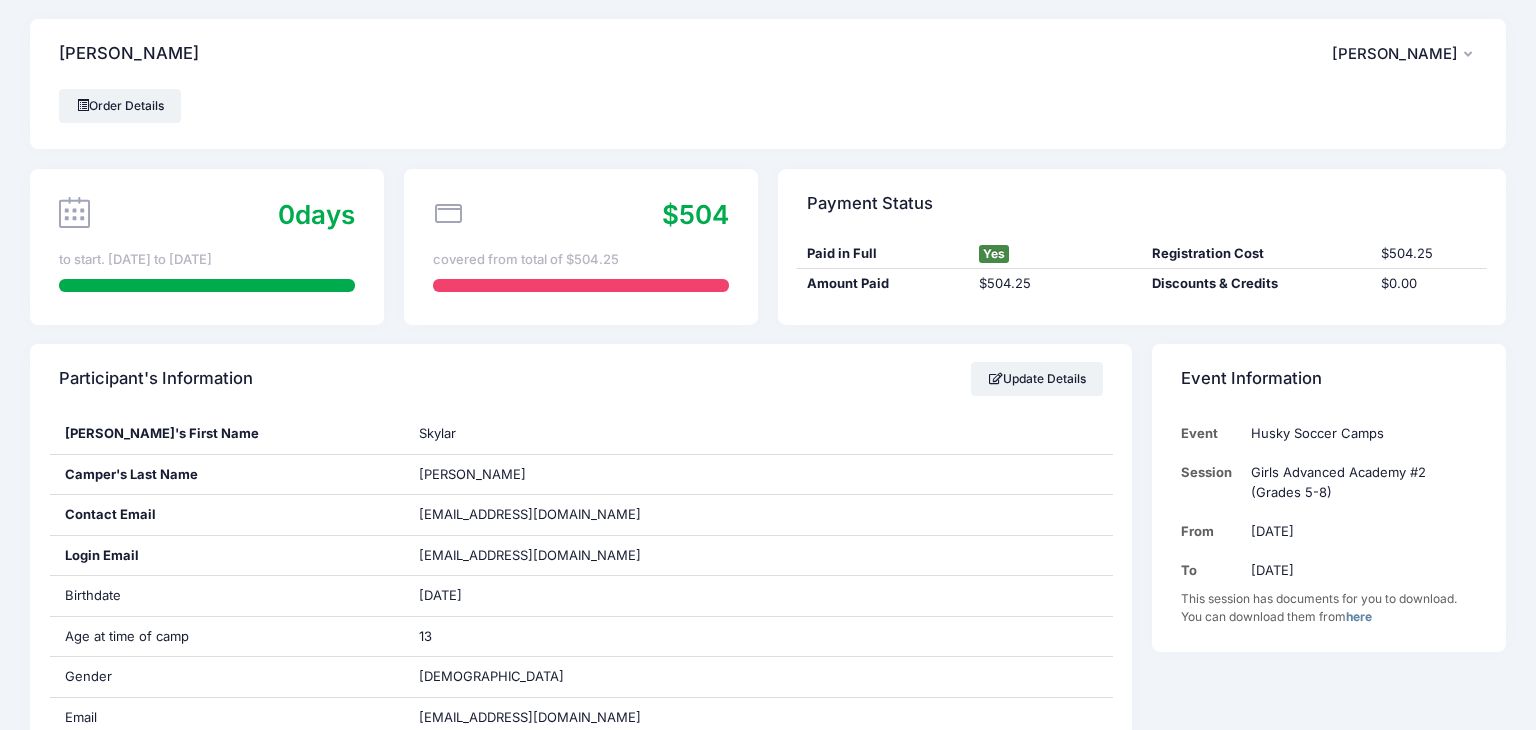 click on "[PERSON_NAME]" at bounding box center (1395, 54) 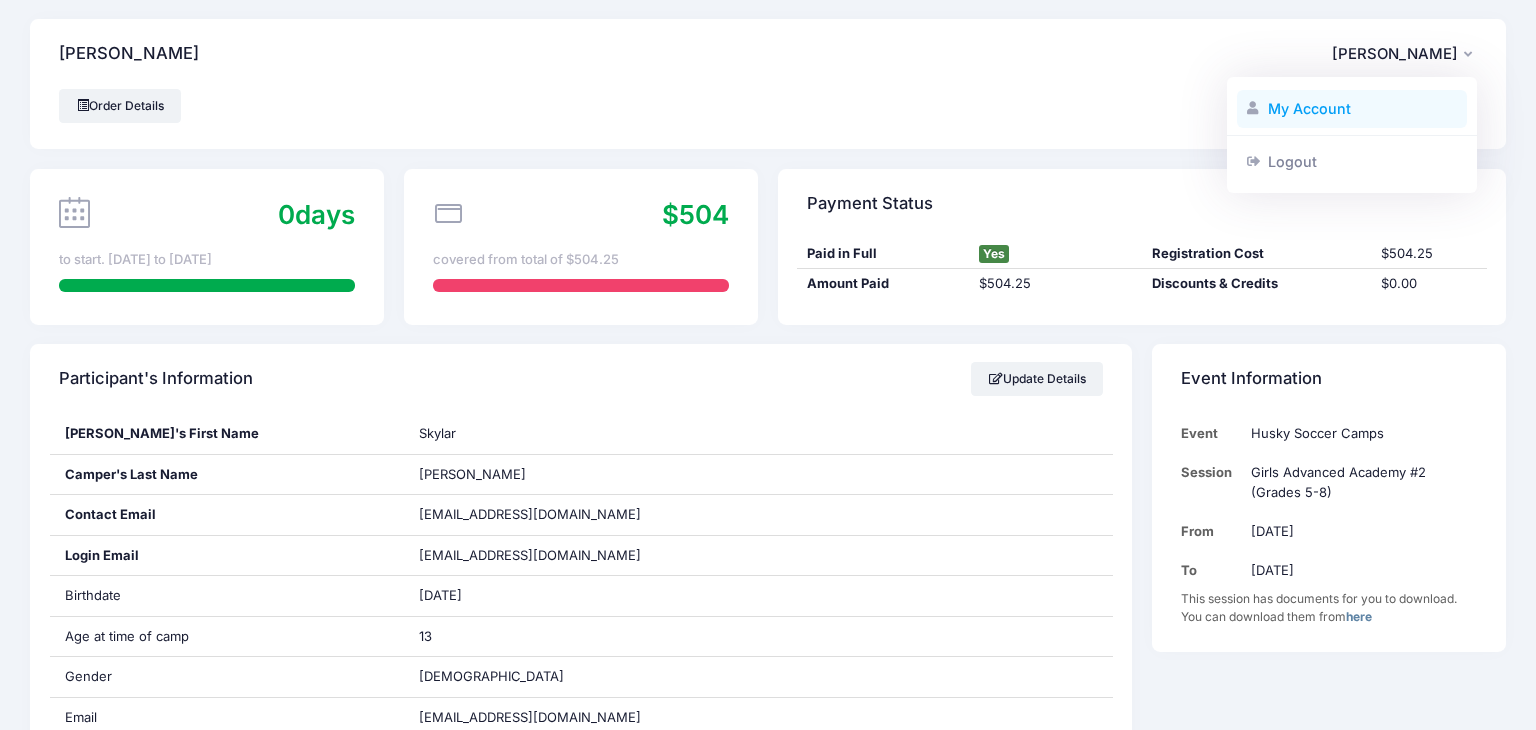 click on "My Account" at bounding box center [1352, 109] 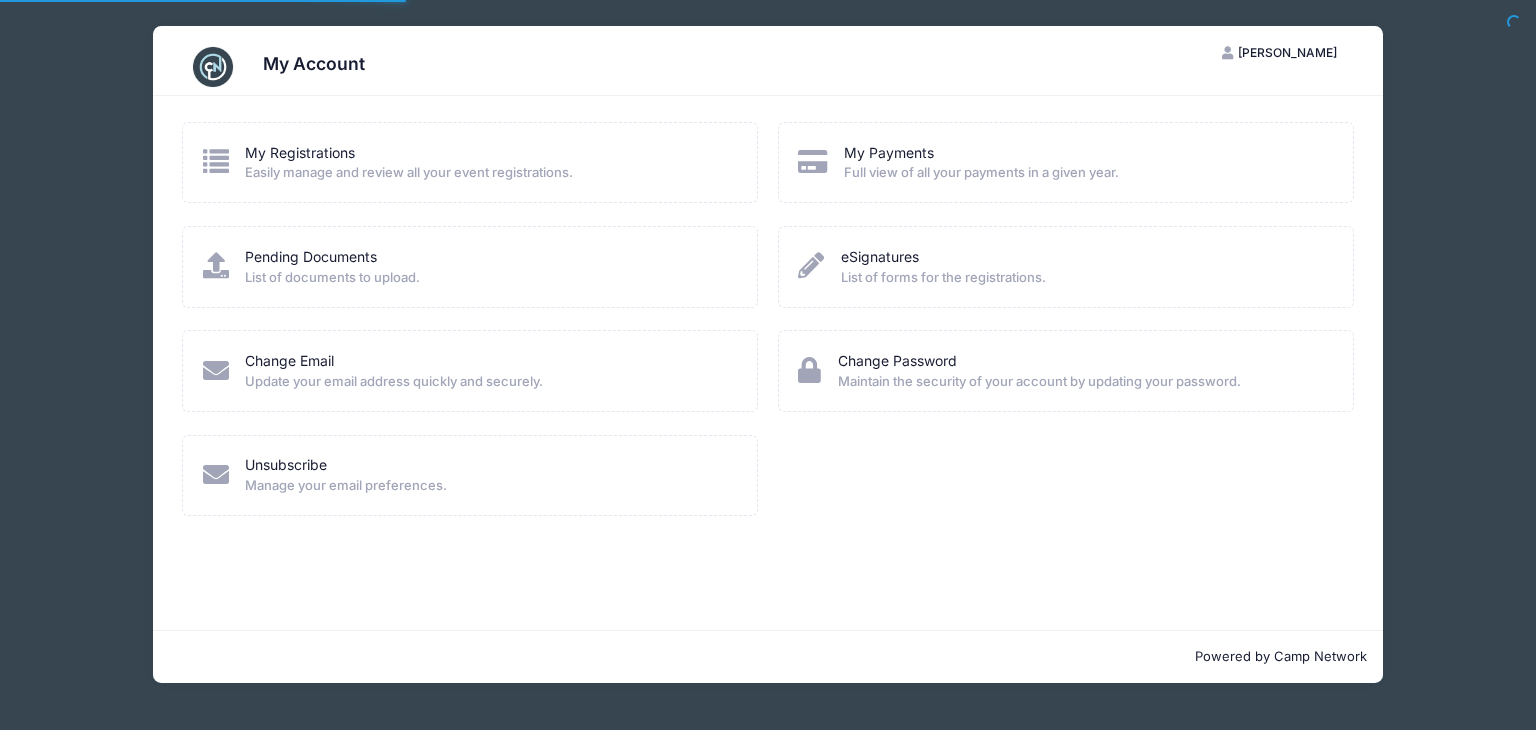 scroll, scrollTop: 0, scrollLeft: 0, axis: both 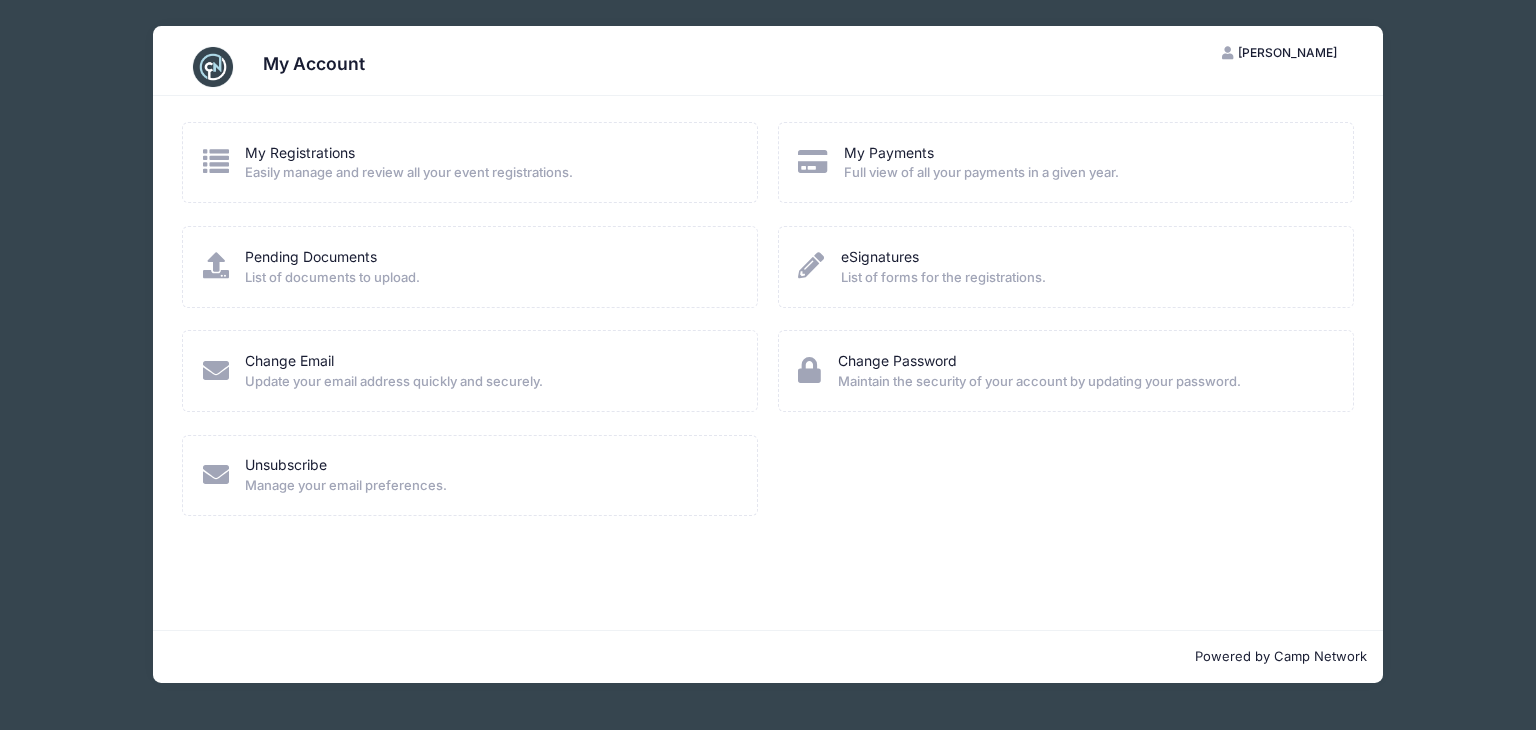 click at bounding box center (812, 161) 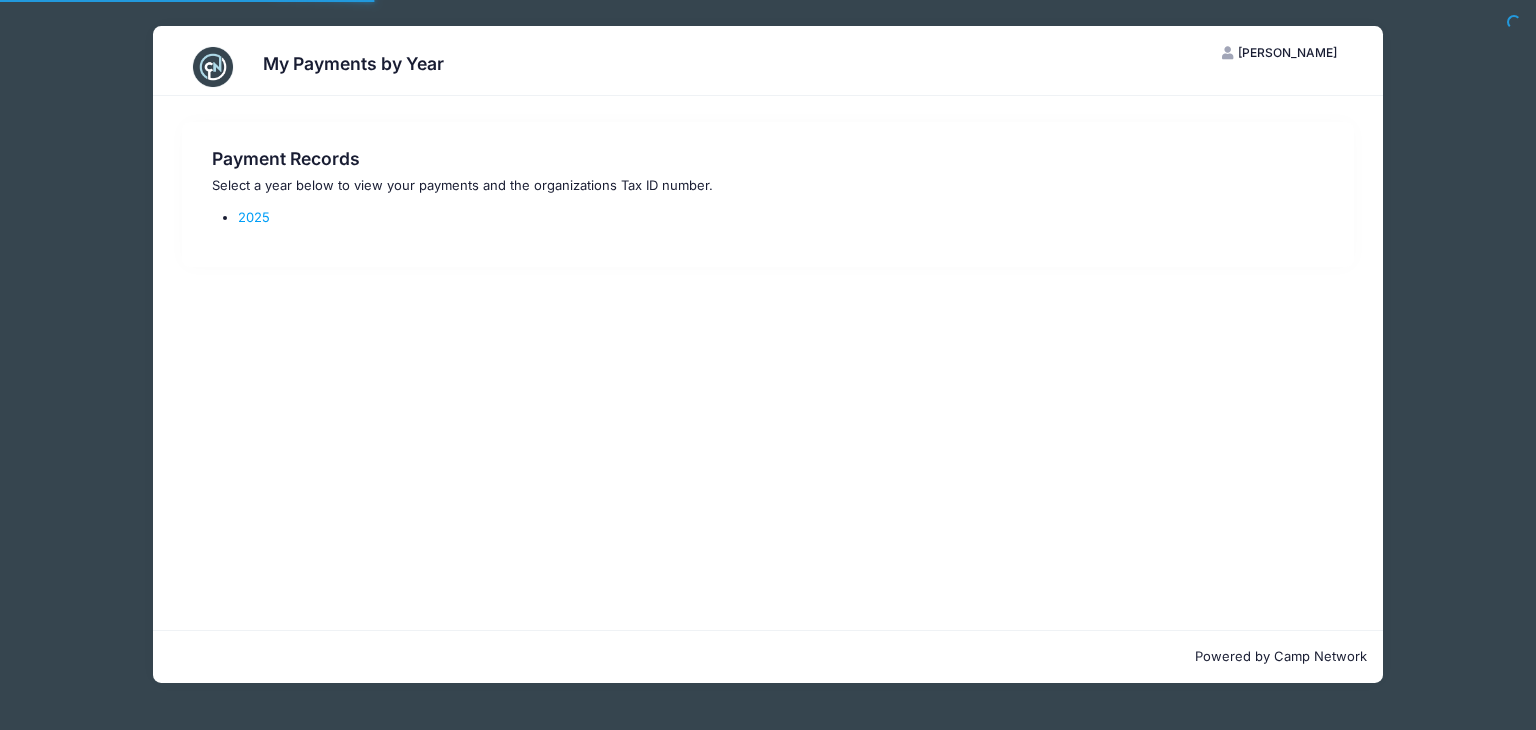 scroll, scrollTop: 0, scrollLeft: 0, axis: both 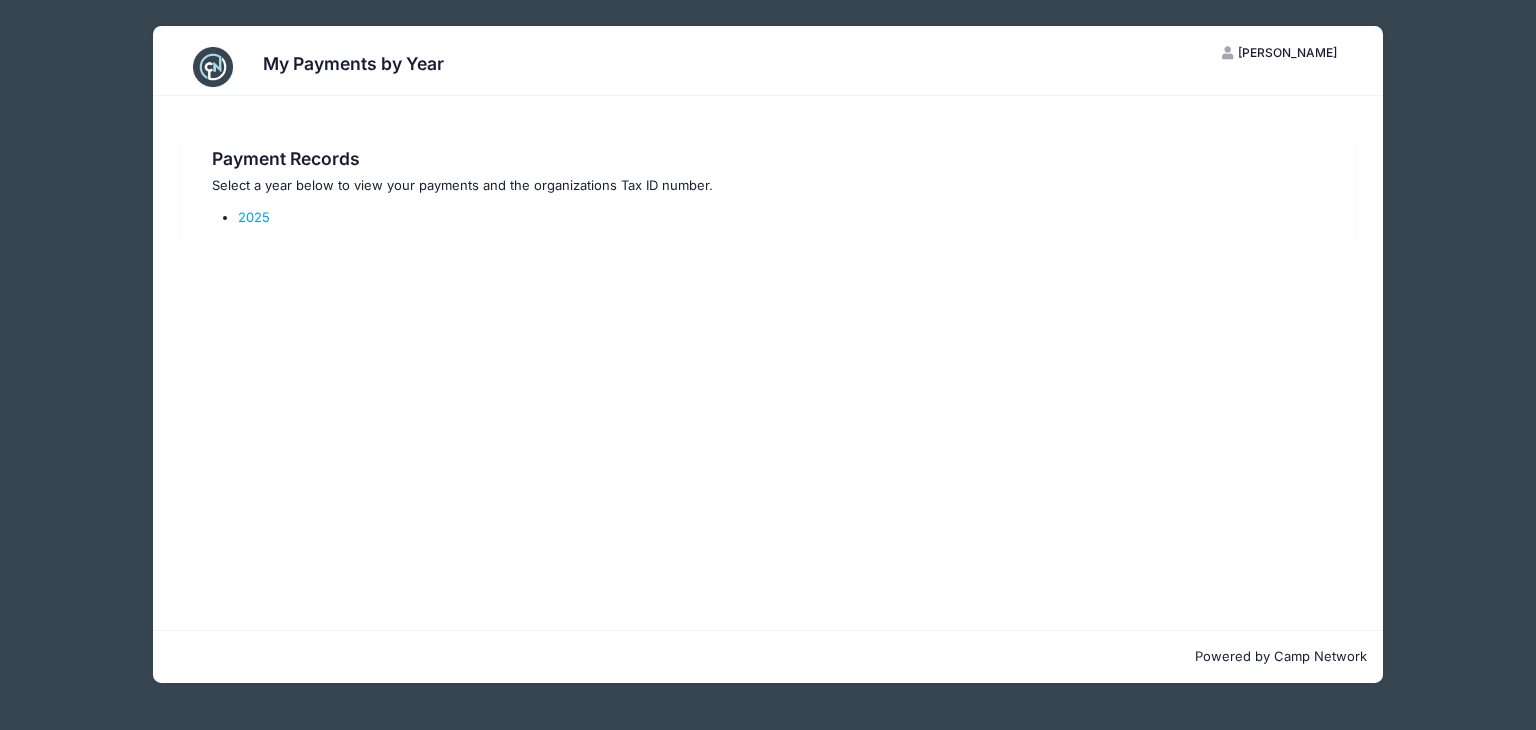 click at bounding box center [213, 67] 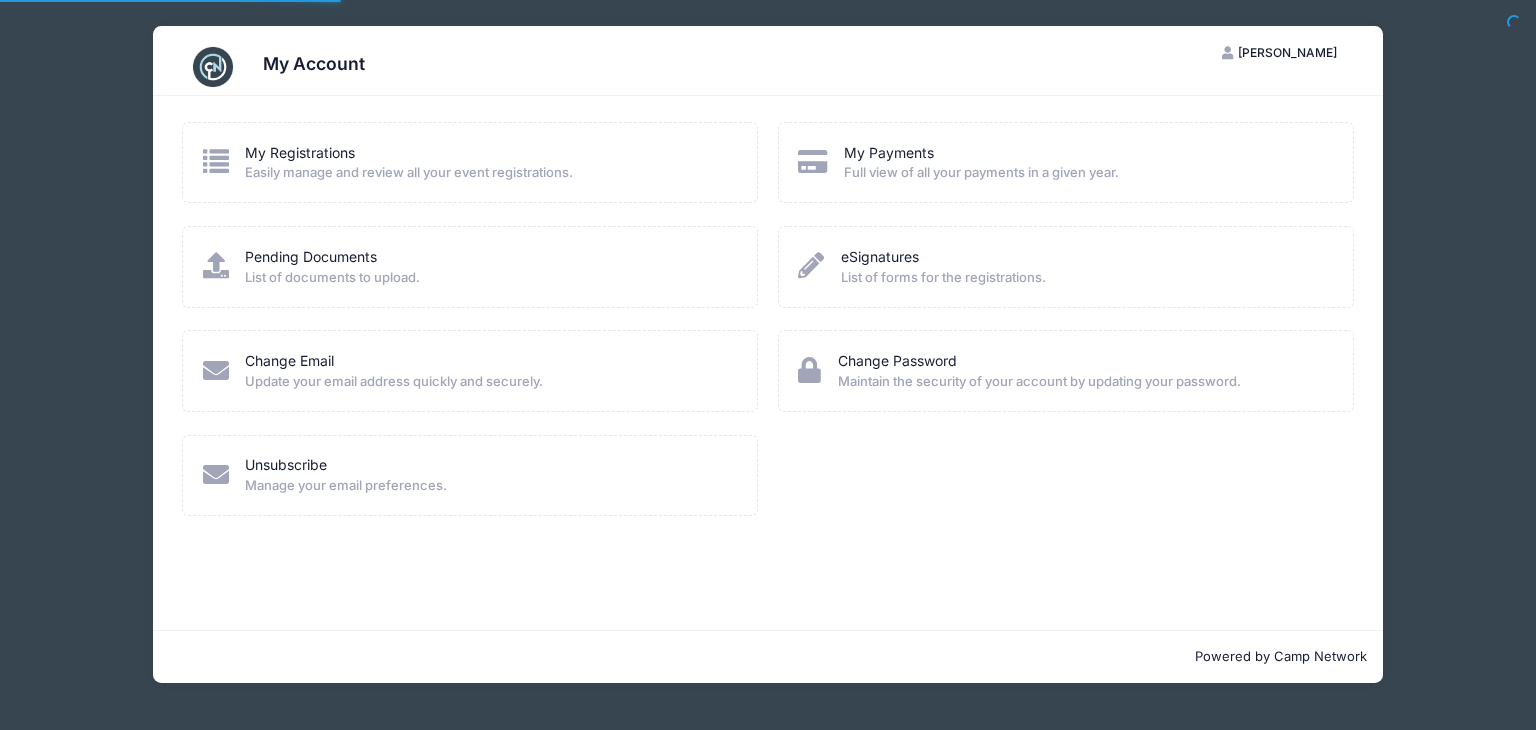 scroll, scrollTop: 0, scrollLeft: 0, axis: both 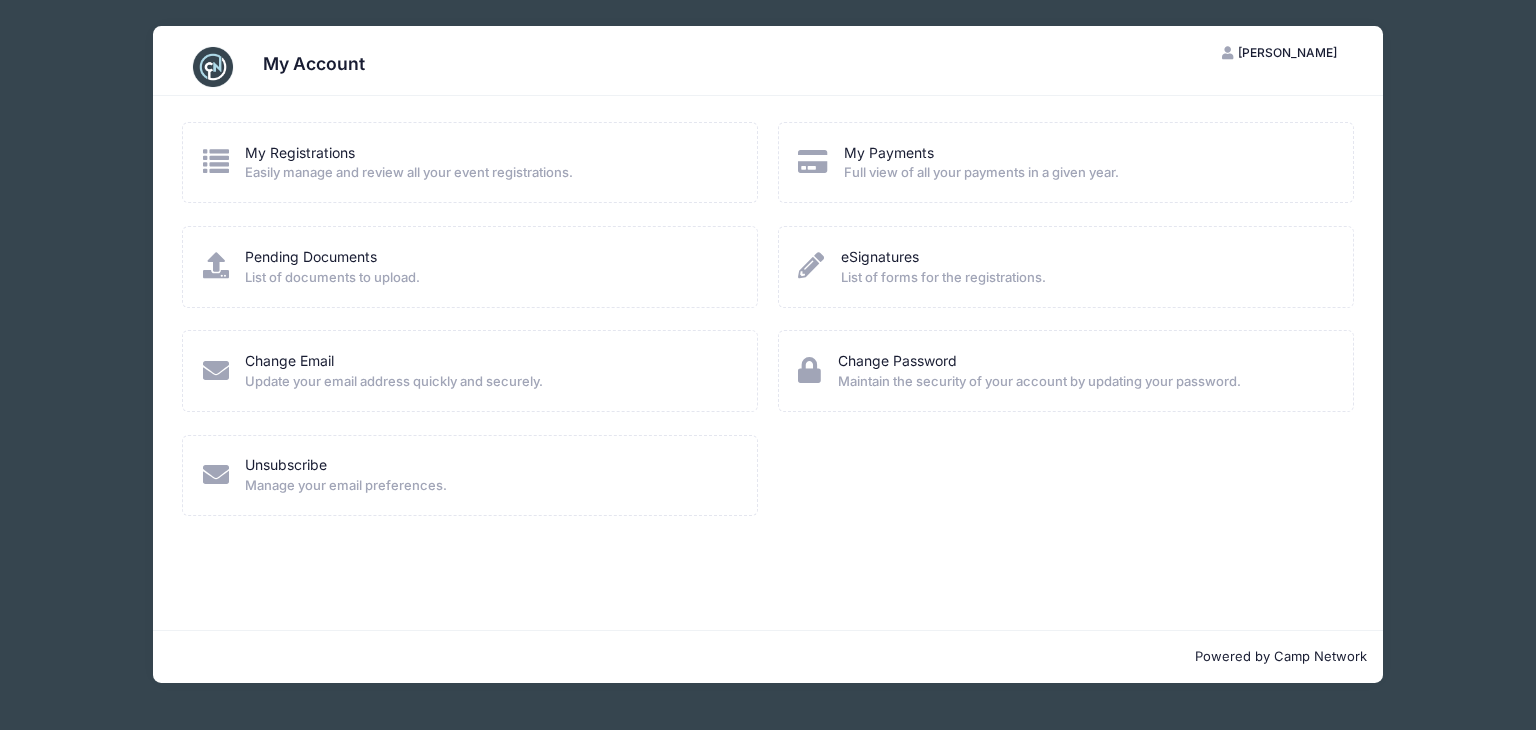 click at bounding box center (811, 265) 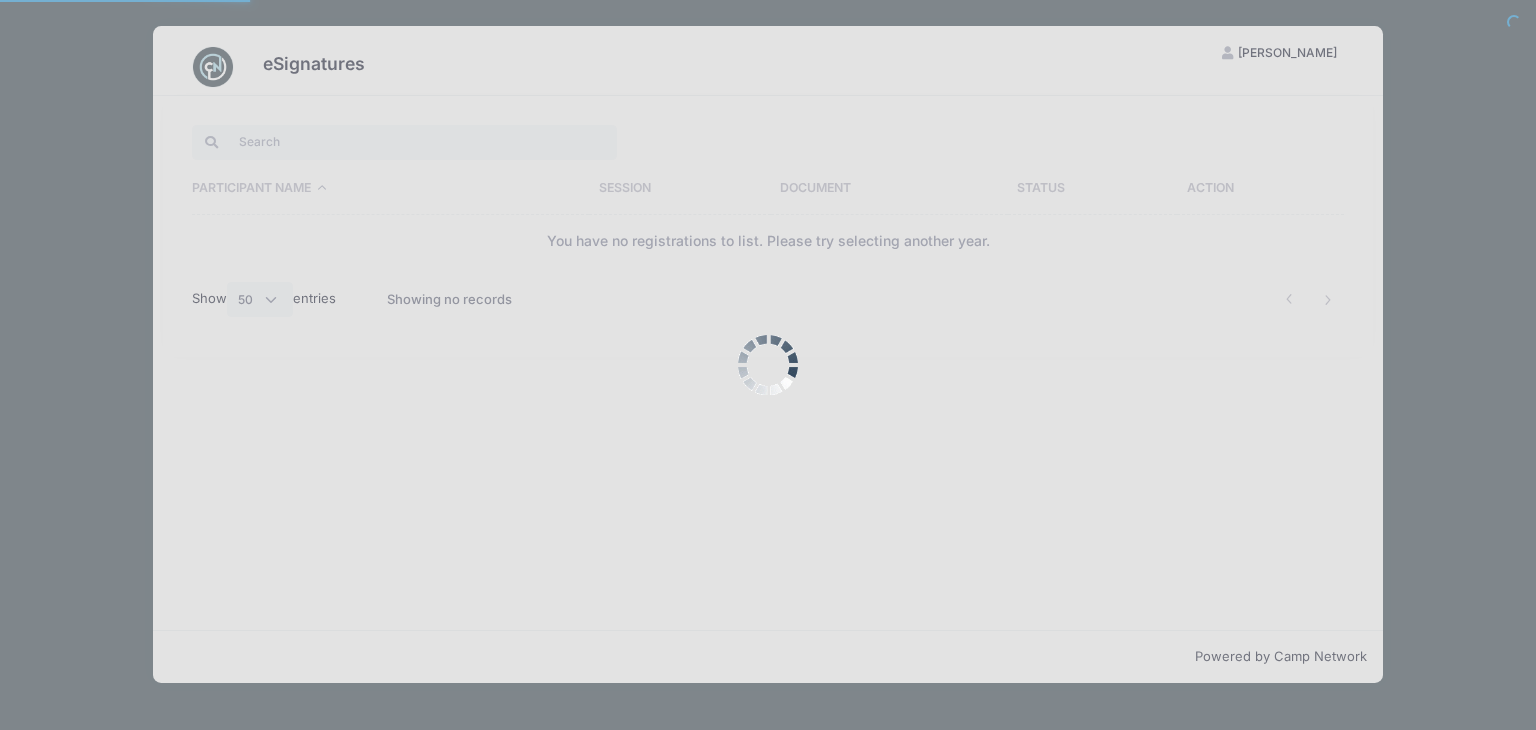 select on "50" 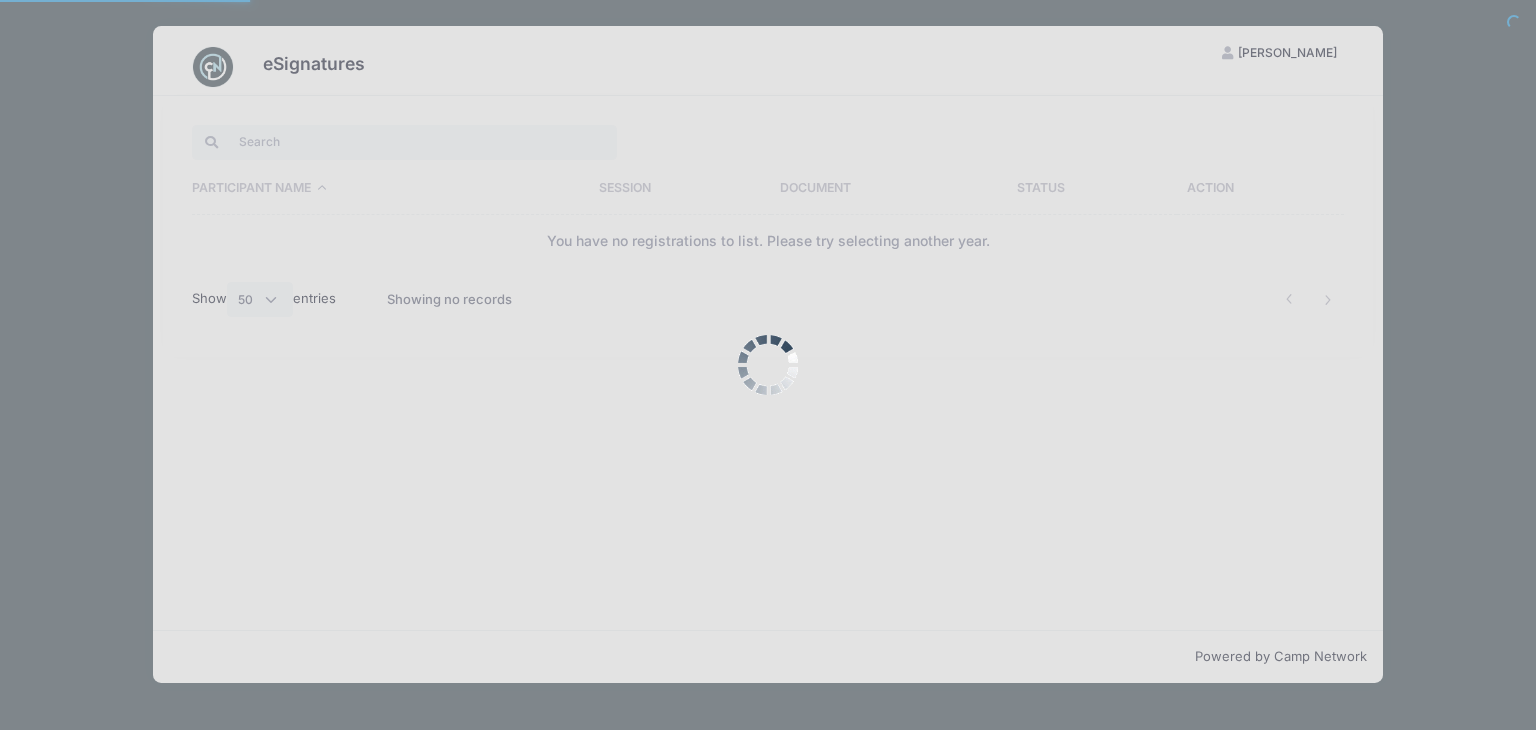 scroll, scrollTop: 0, scrollLeft: 0, axis: both 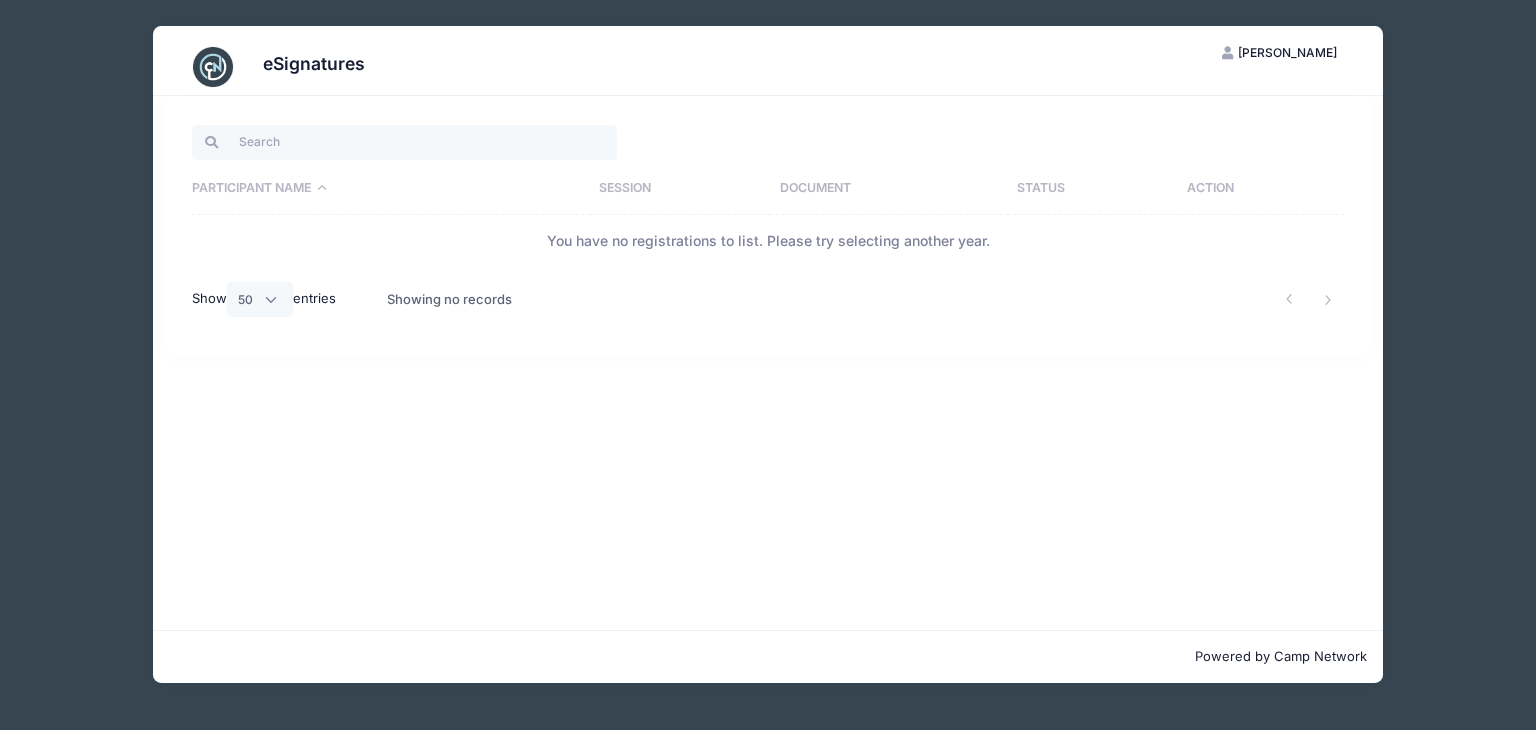 click at bounding box center (213, 67) 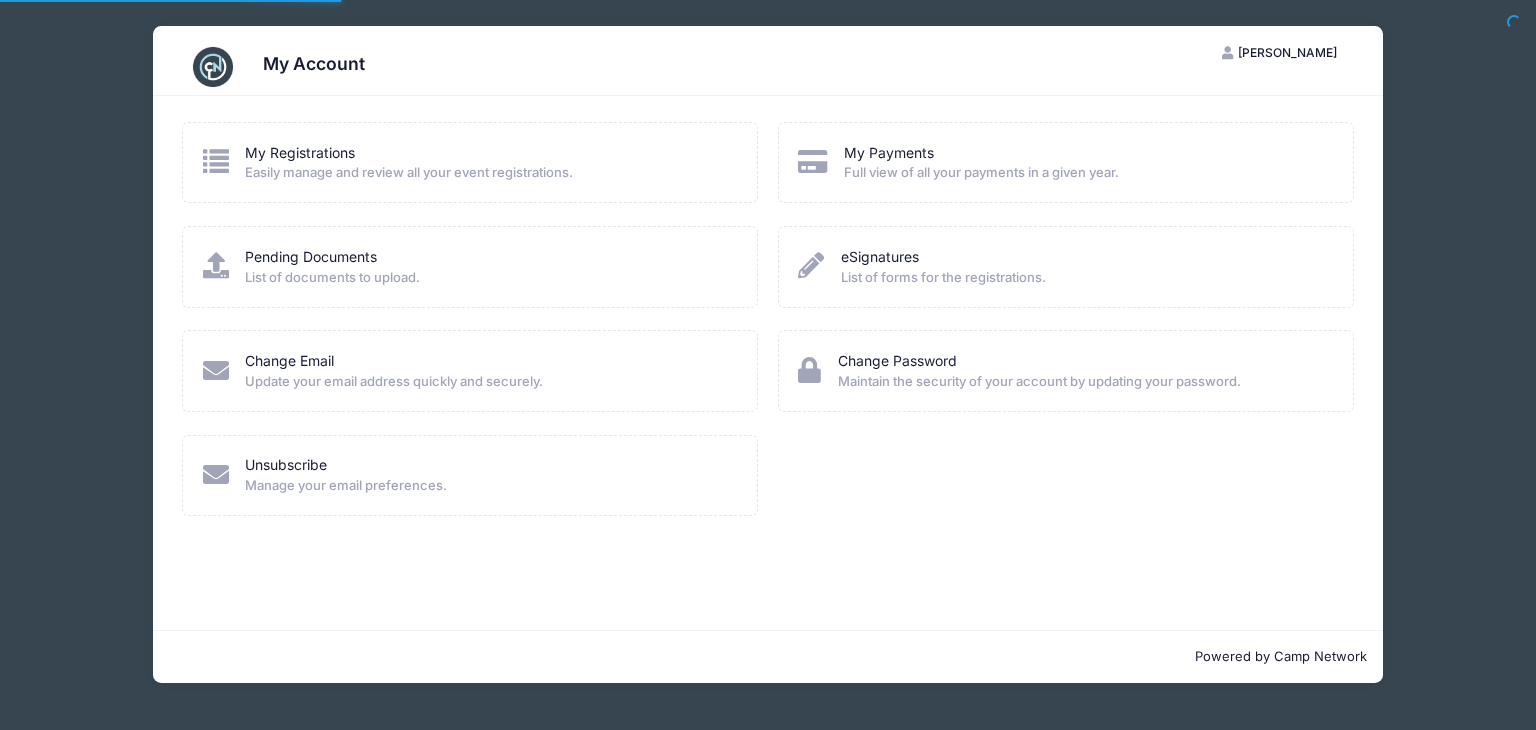 scroll, scrollTop: 0, scrollLeft: 0, axis: both 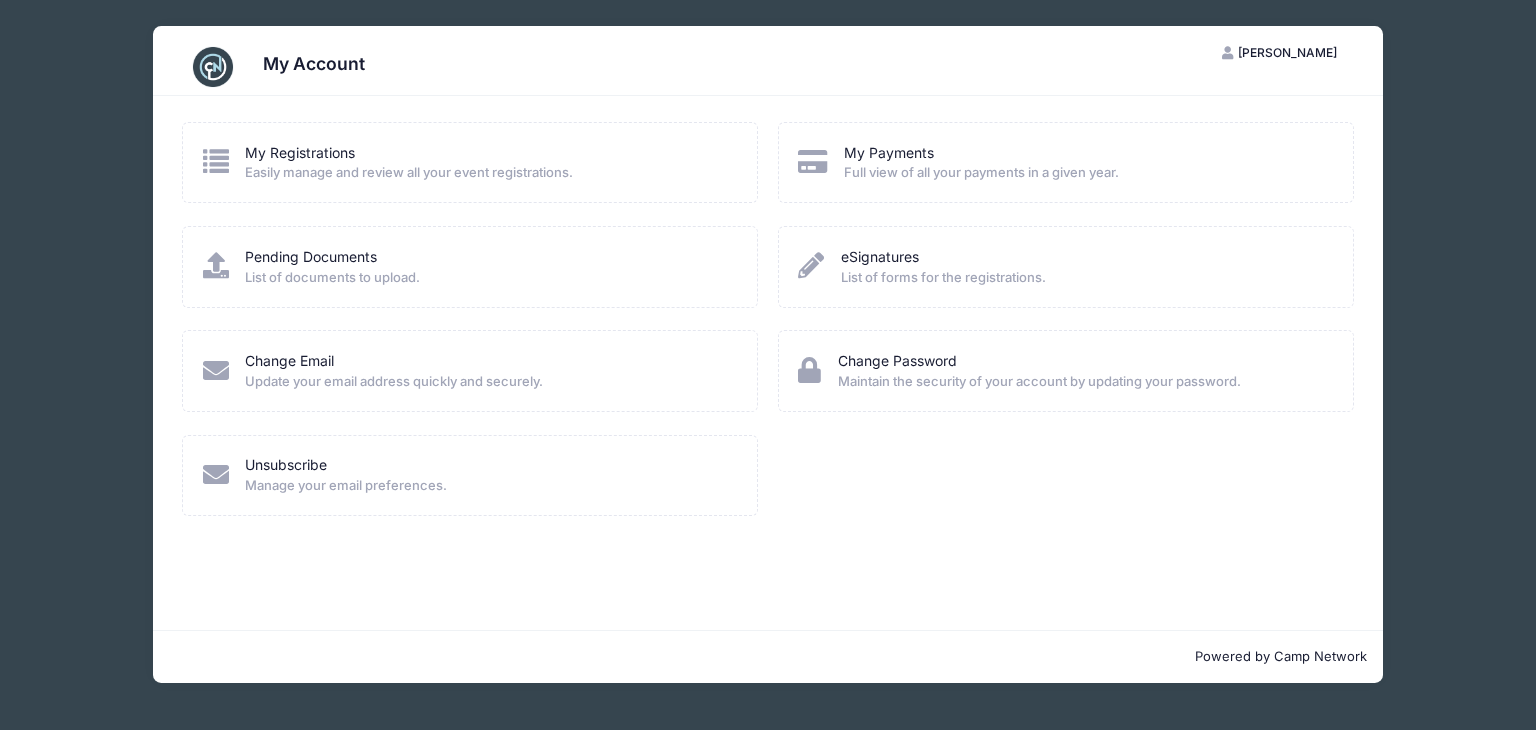 click at bounding box center [213, 67] 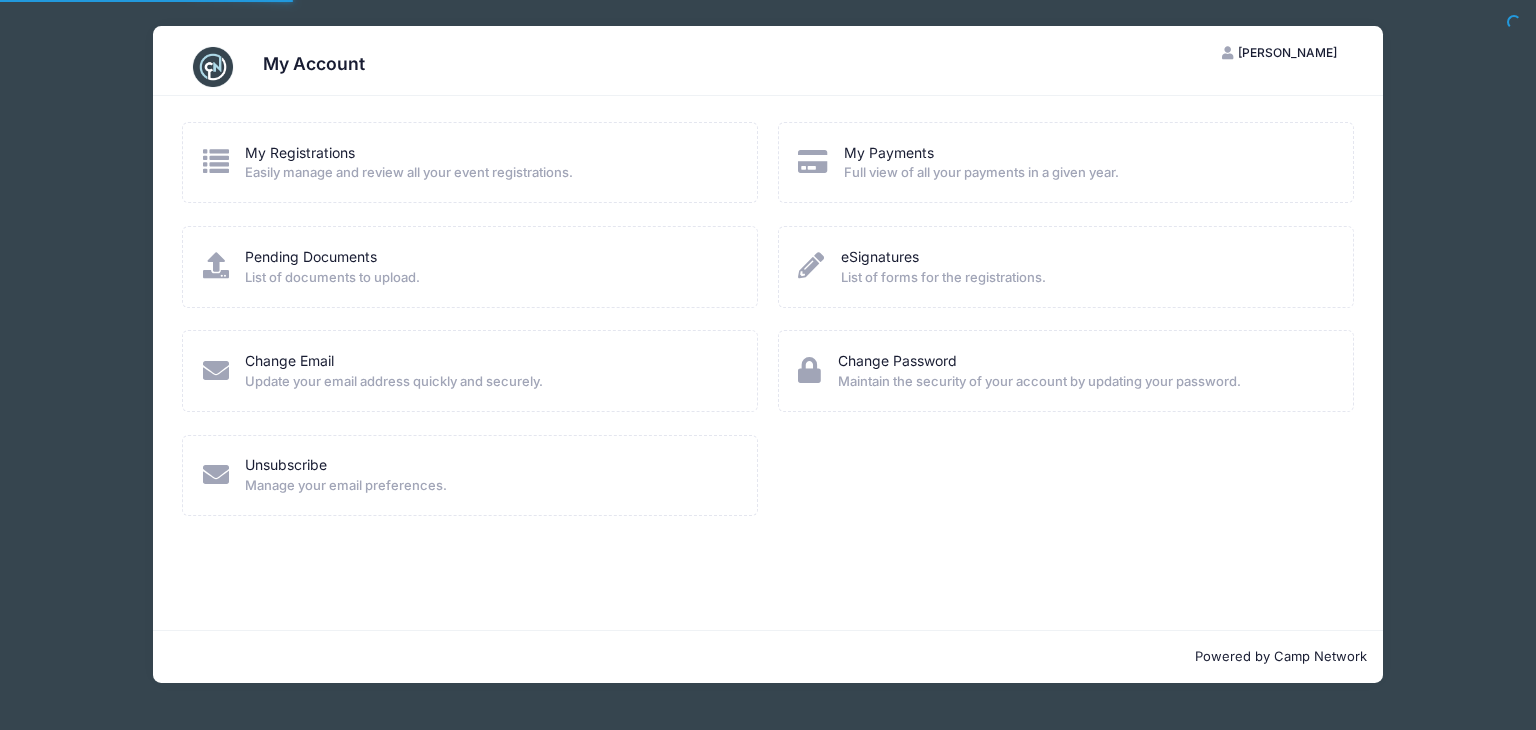 scroll, scrollTop: 0, scrollLeft: 0, axis: both 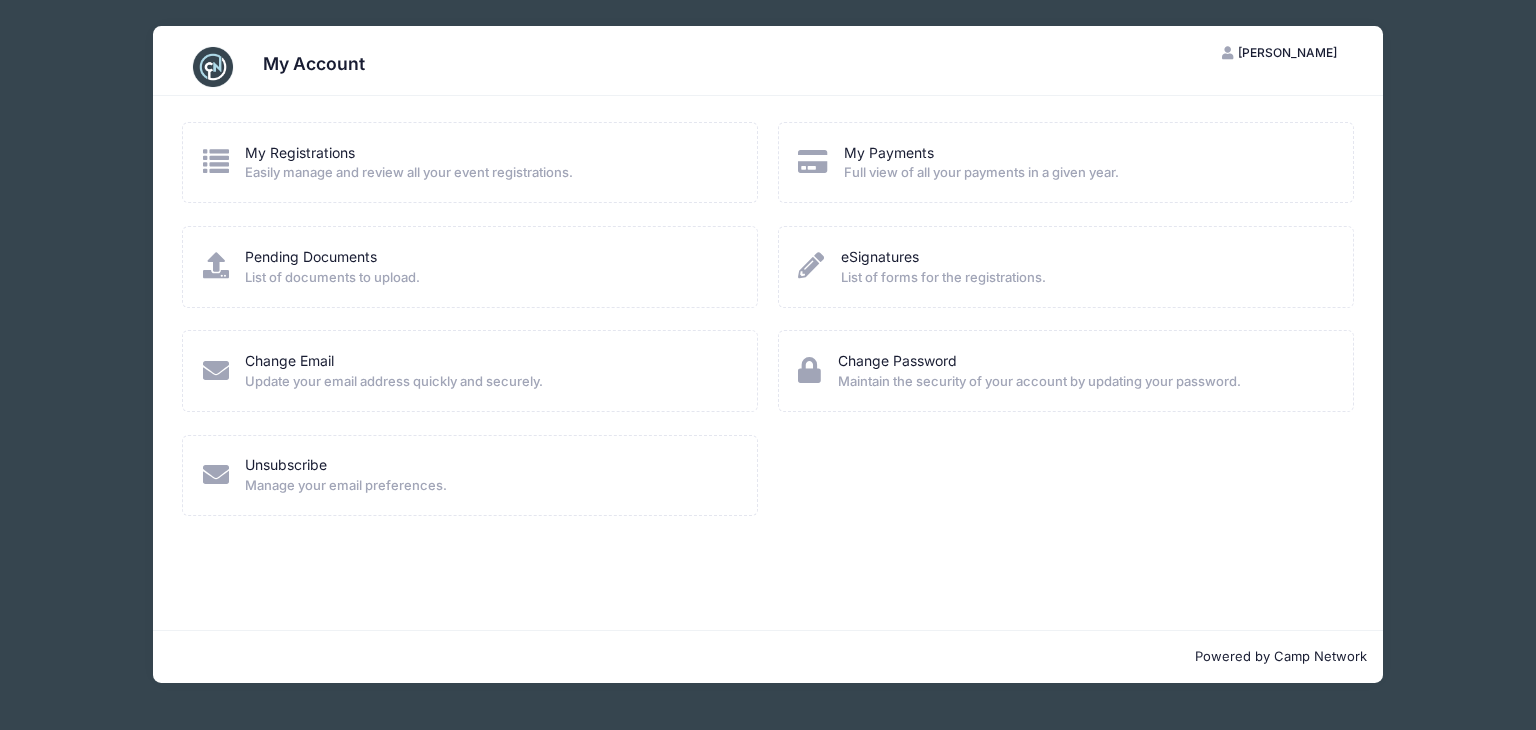 click at bounding box center [216, 161] 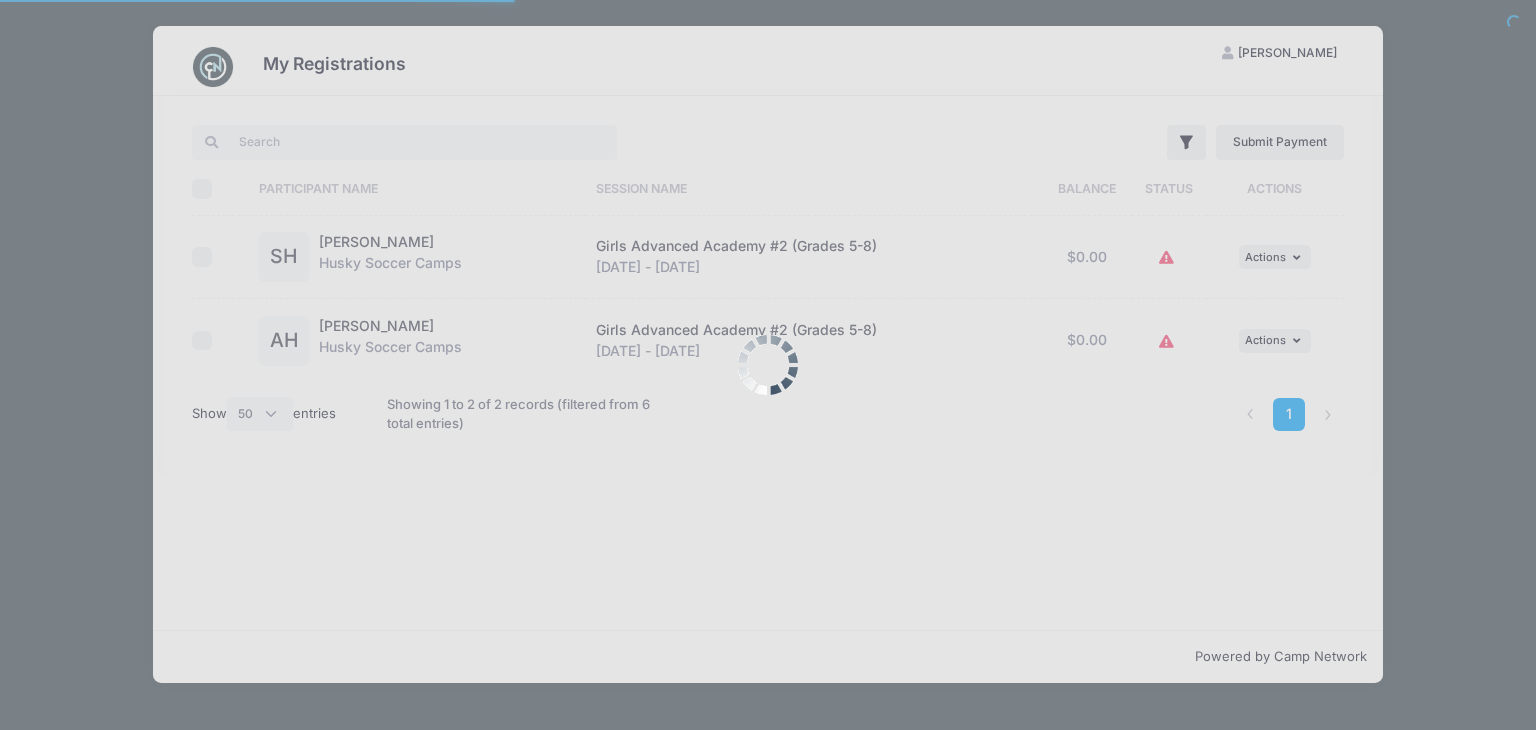 select on "50" 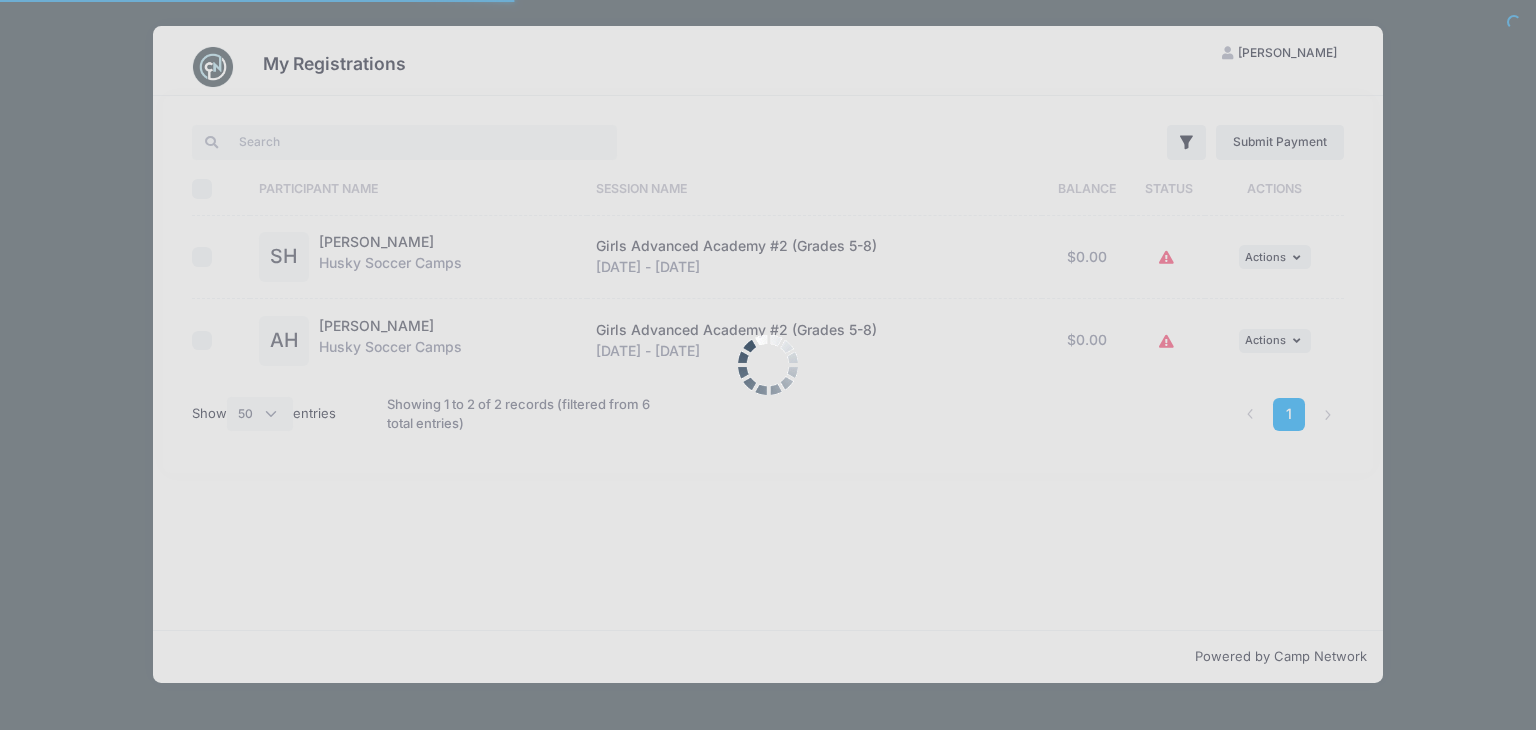 scroll, scrollTop: 0, scrollLeft: 0, axis: both 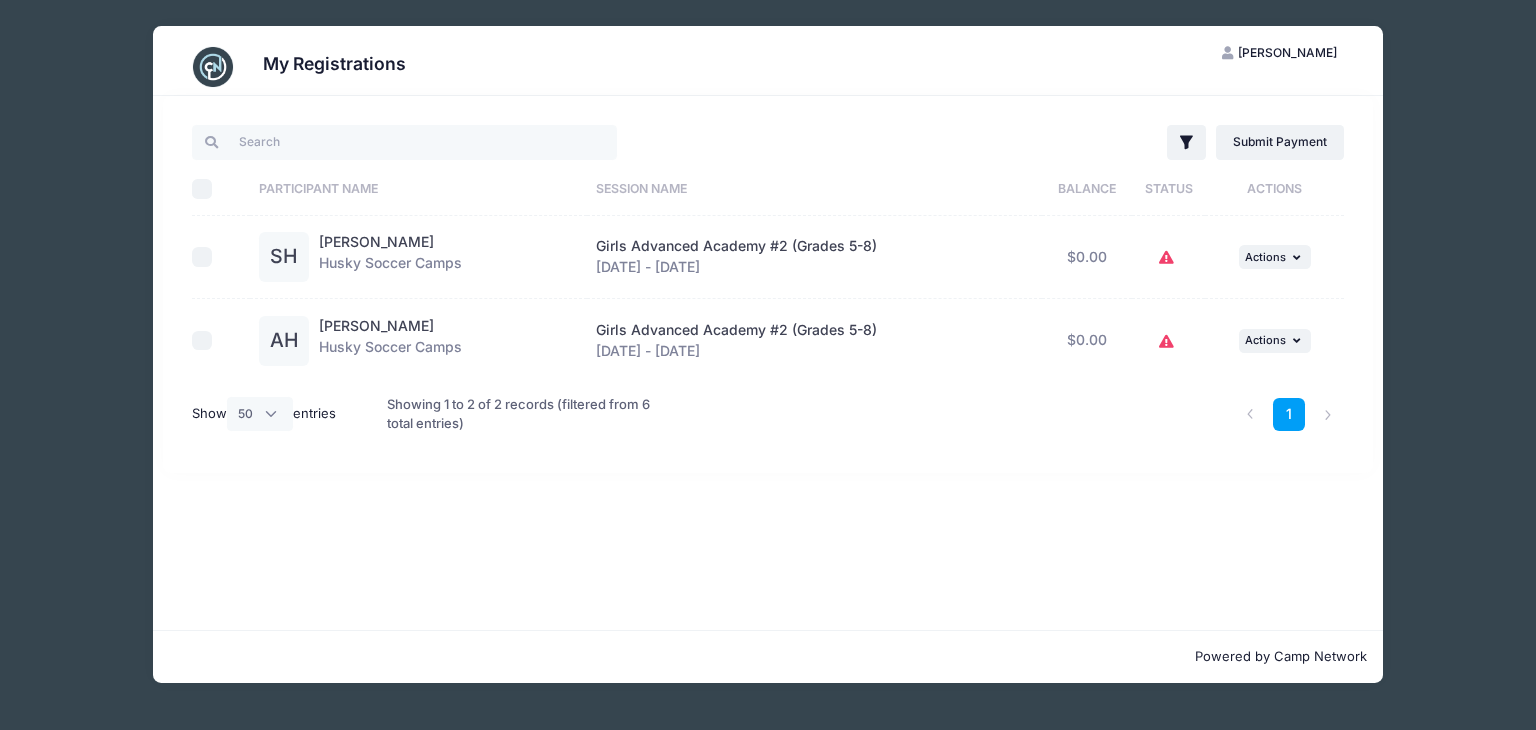 click 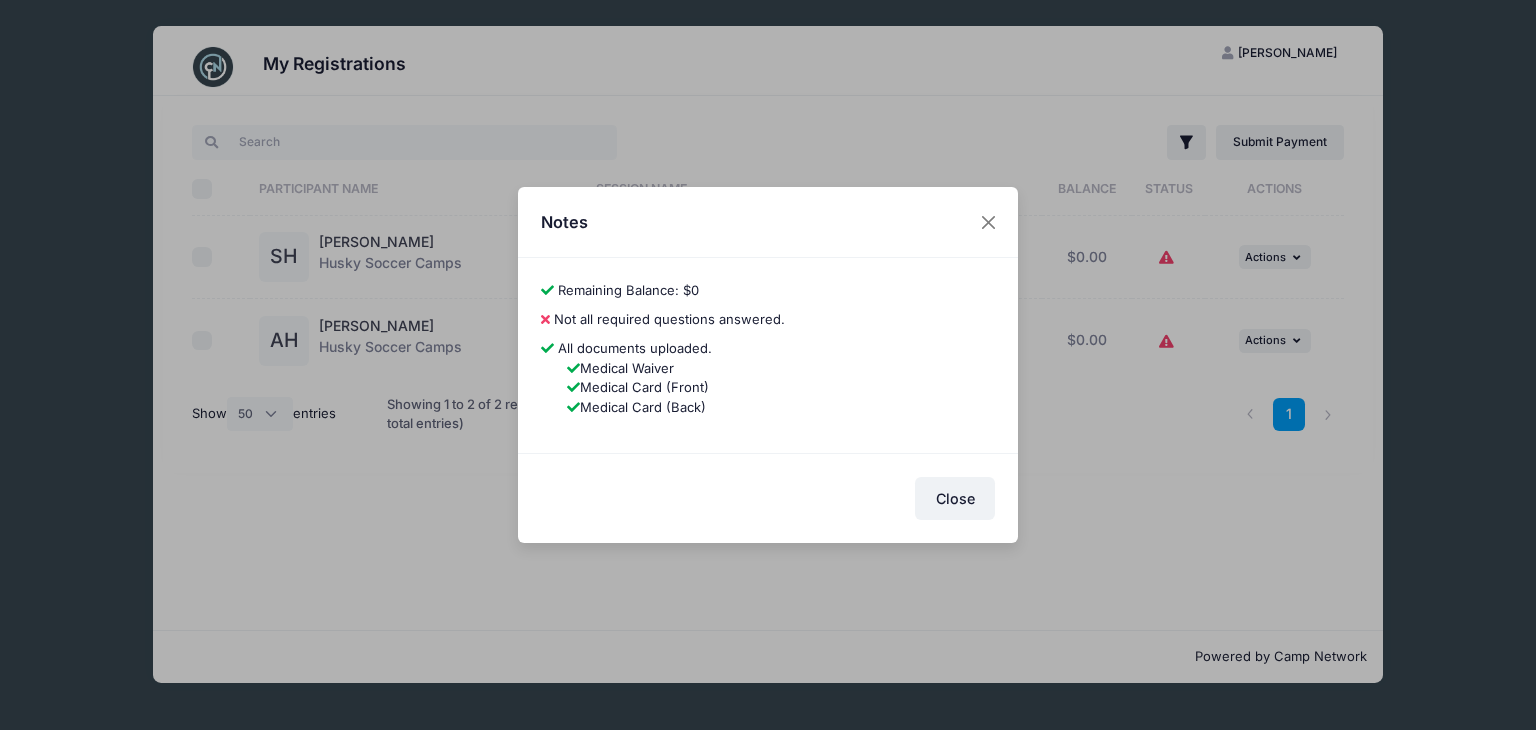 click at bounding box center [545, 319] 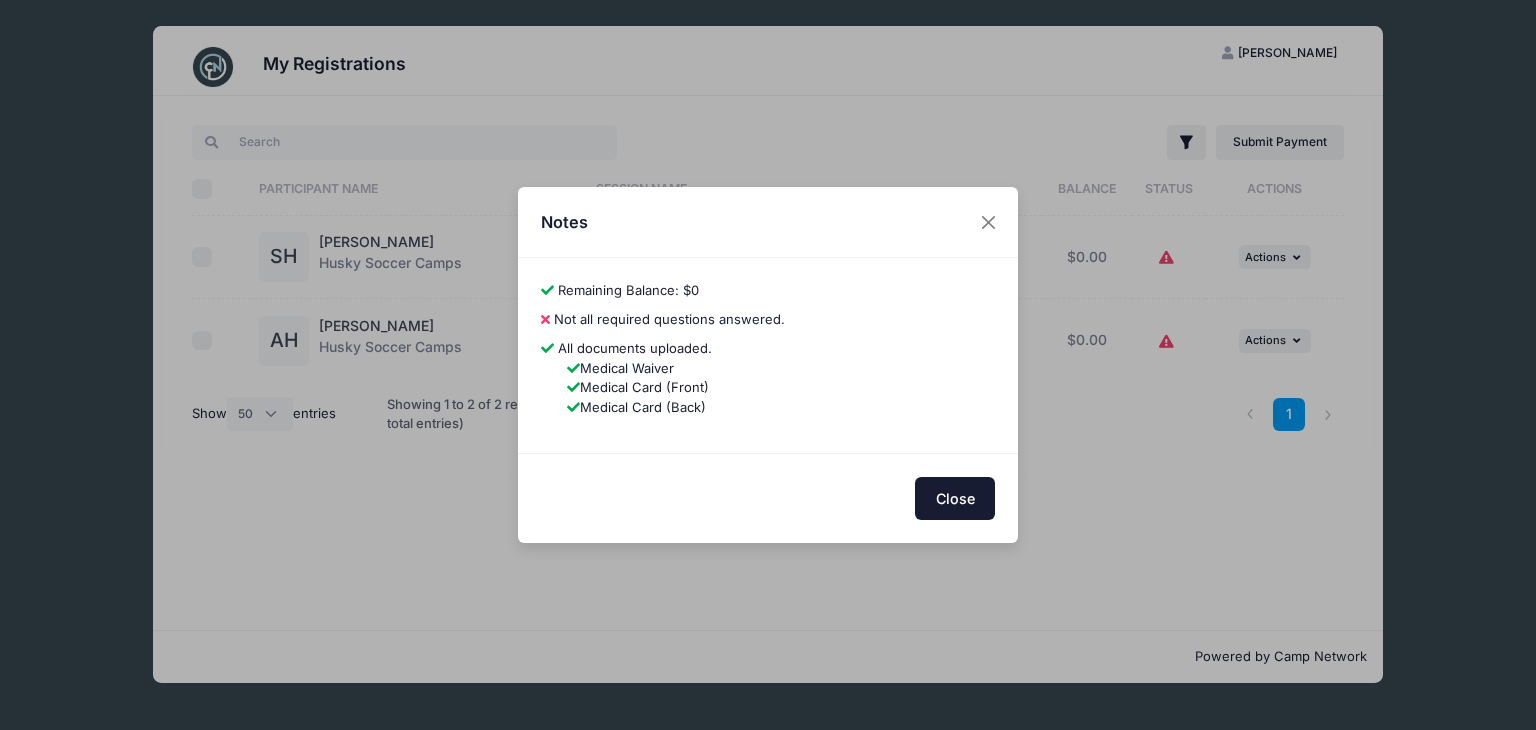 click on "Close" at bounding box center (955, 498) 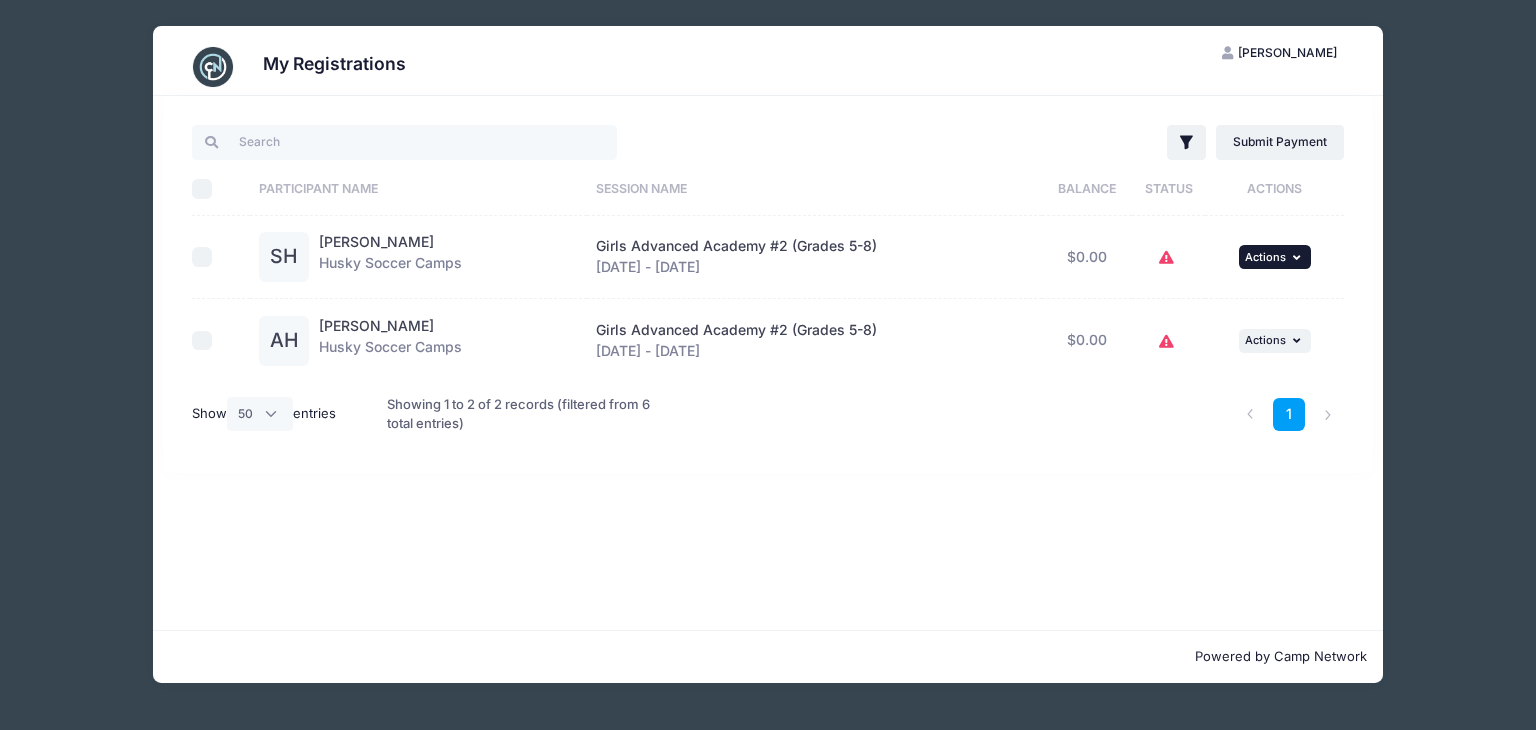 click on "Actions" at bounding box center (1265, 257) 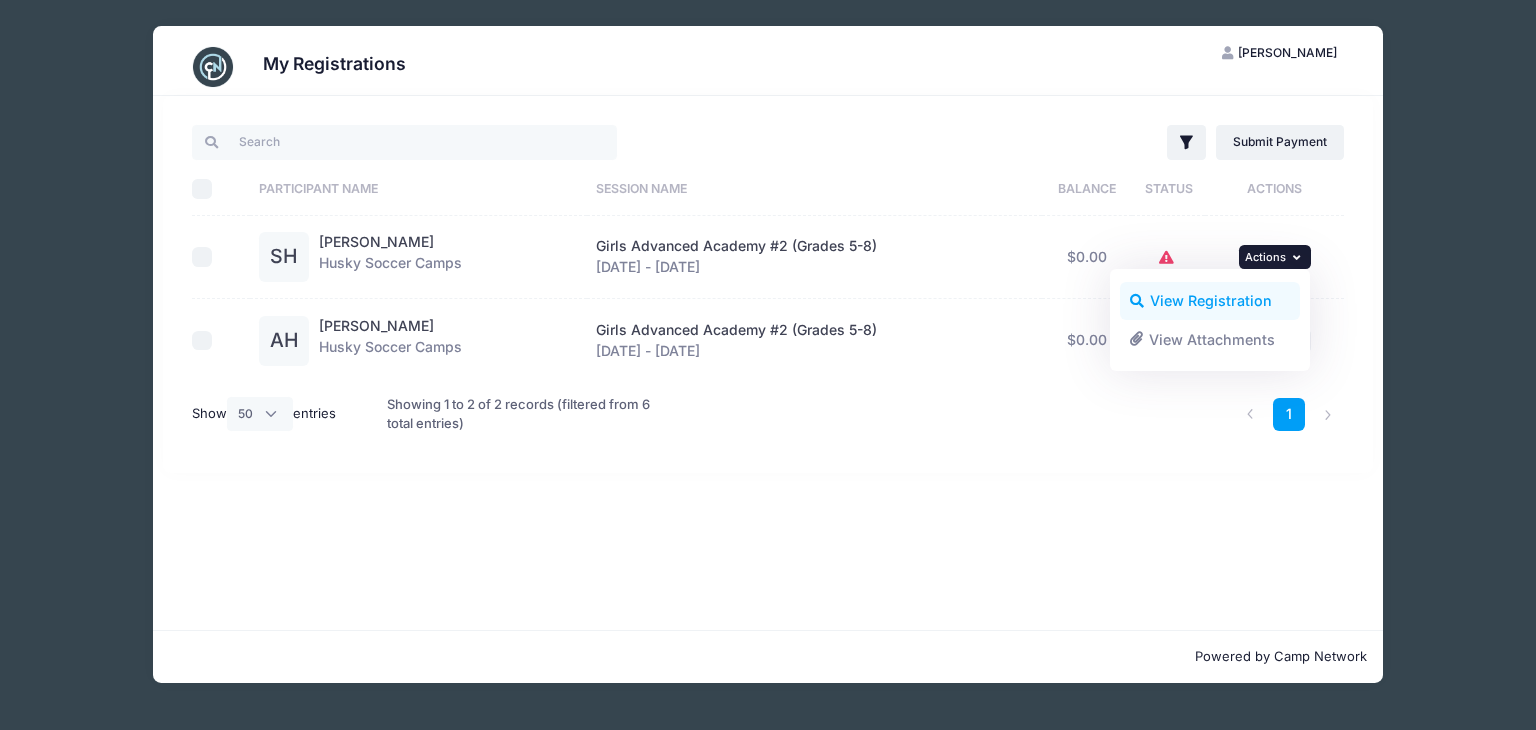 click on "View Registration" at bounding box center [1210, 301] 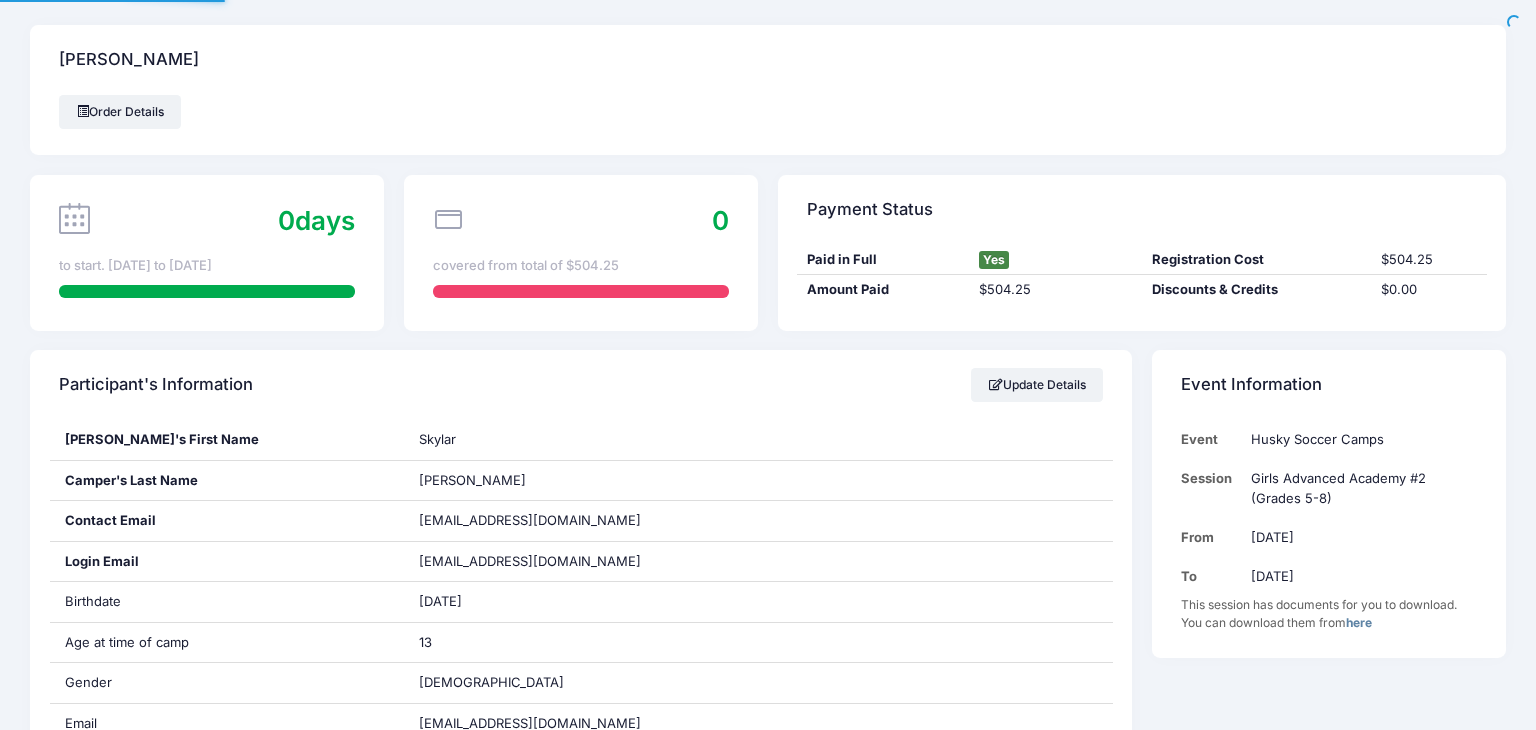 scroll, scrollTop: 0, scrollLeft: 0, axis: both 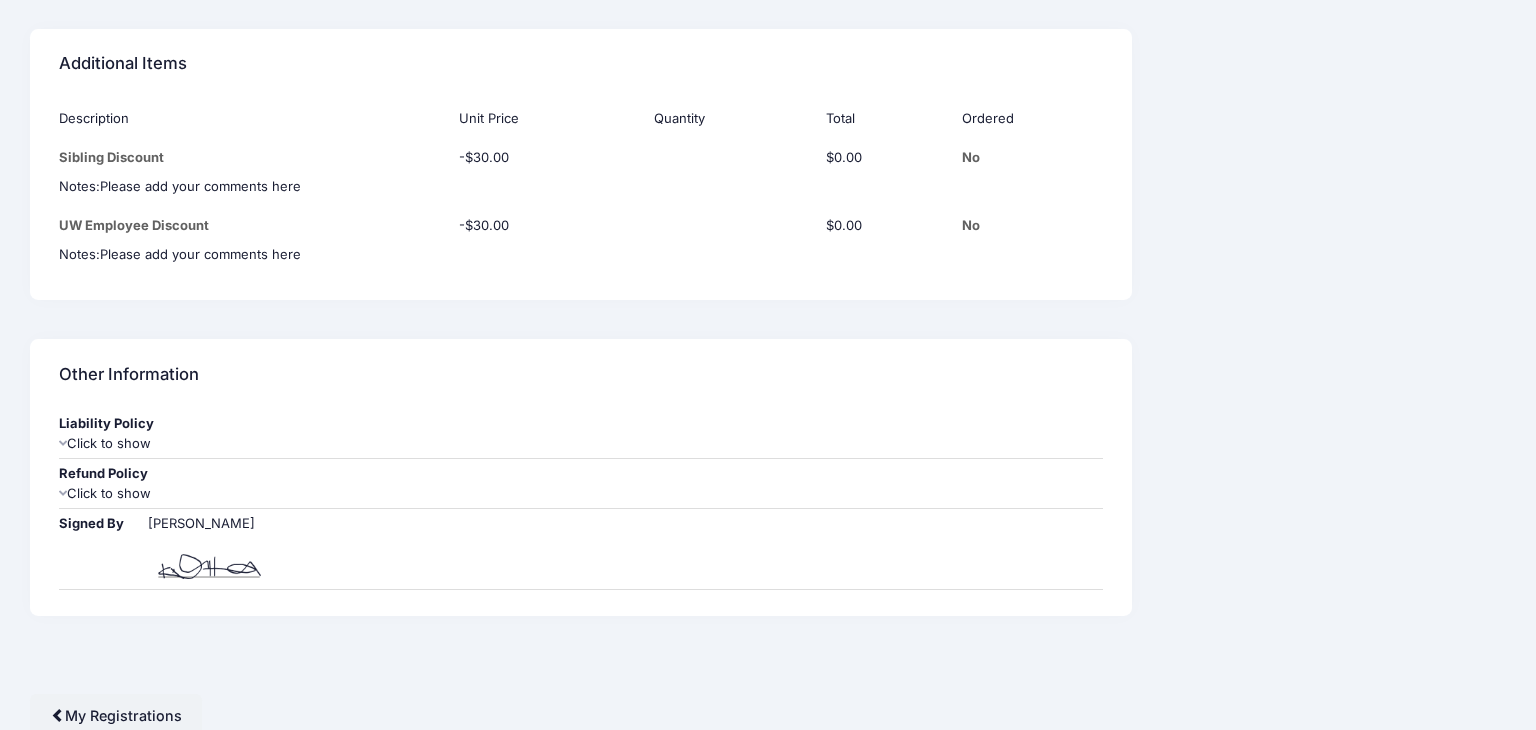 click on "Click to show" at bounding box center [581, 444] 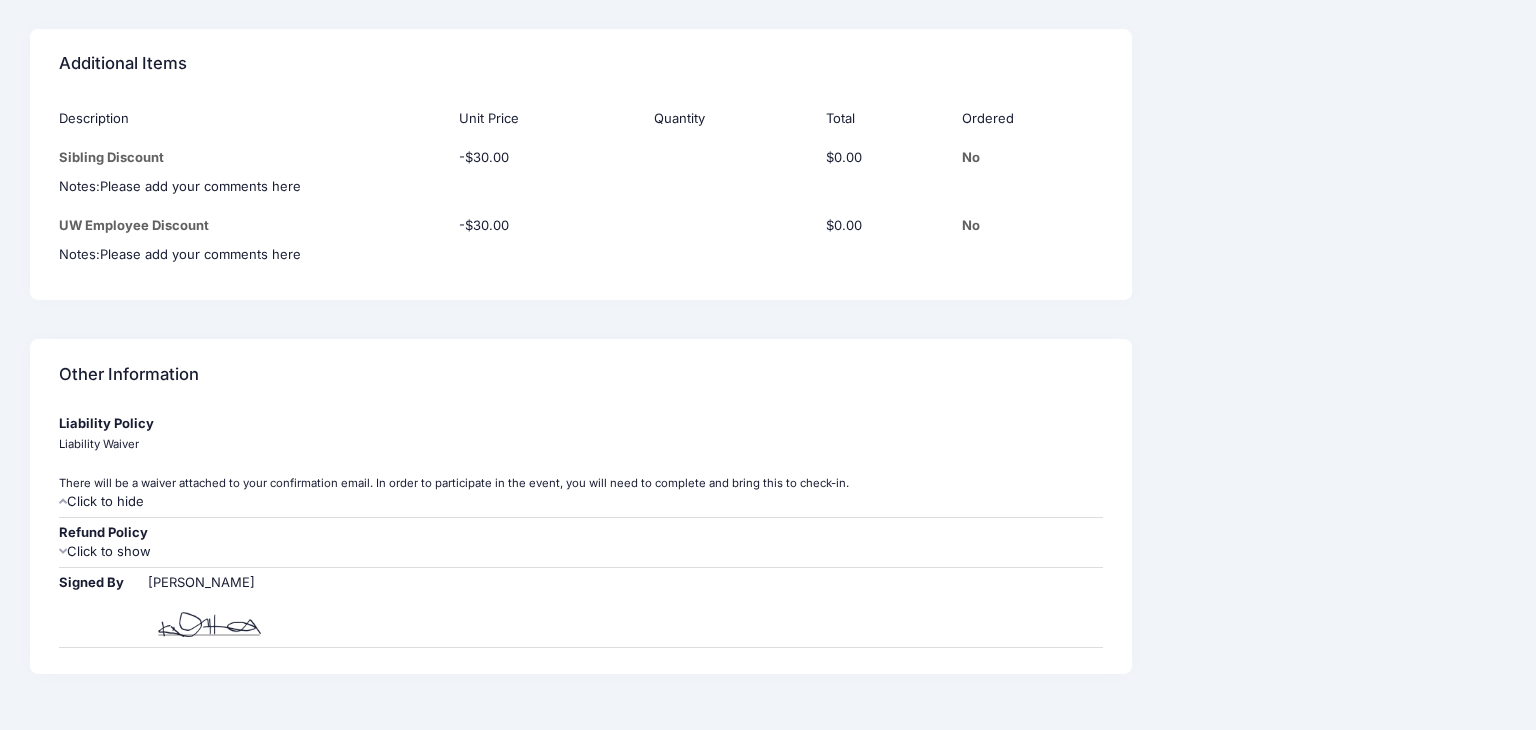 click on "Click to show" at bounding box center (581, 552) 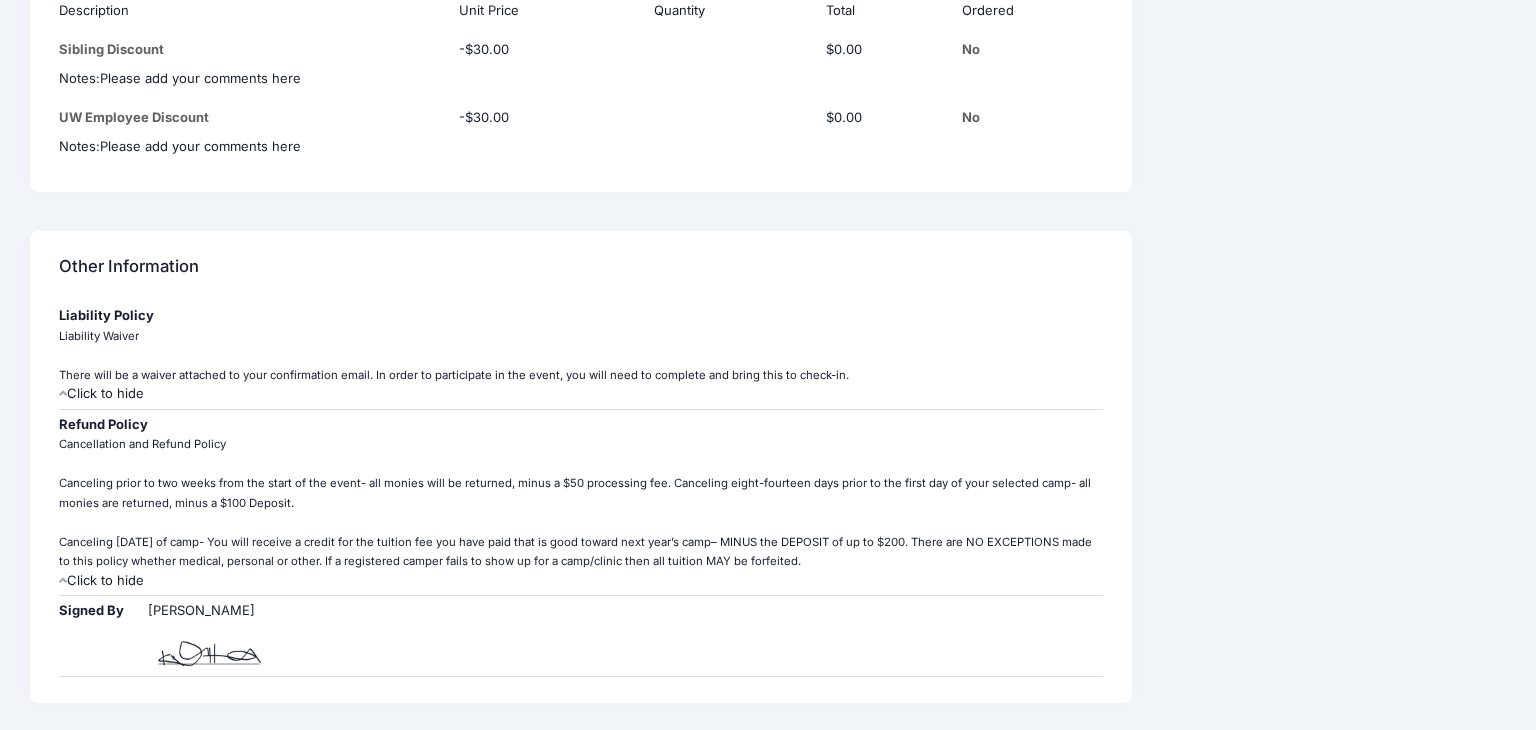 scroll, scrollTop: 2319, scrollLeft: 0, axis: vertical 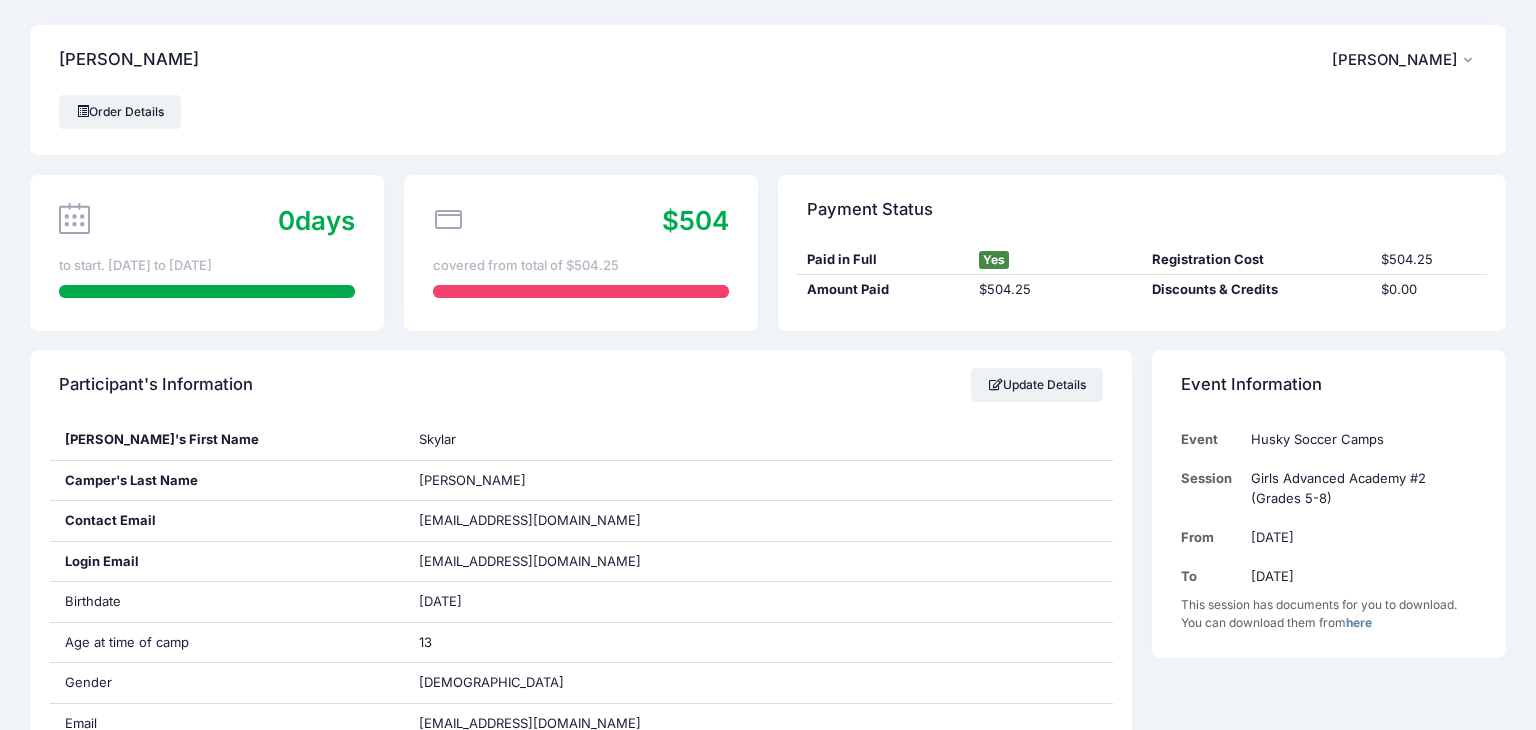 click on "[PERSON_NAME]" at bounding box center [1395, 60] 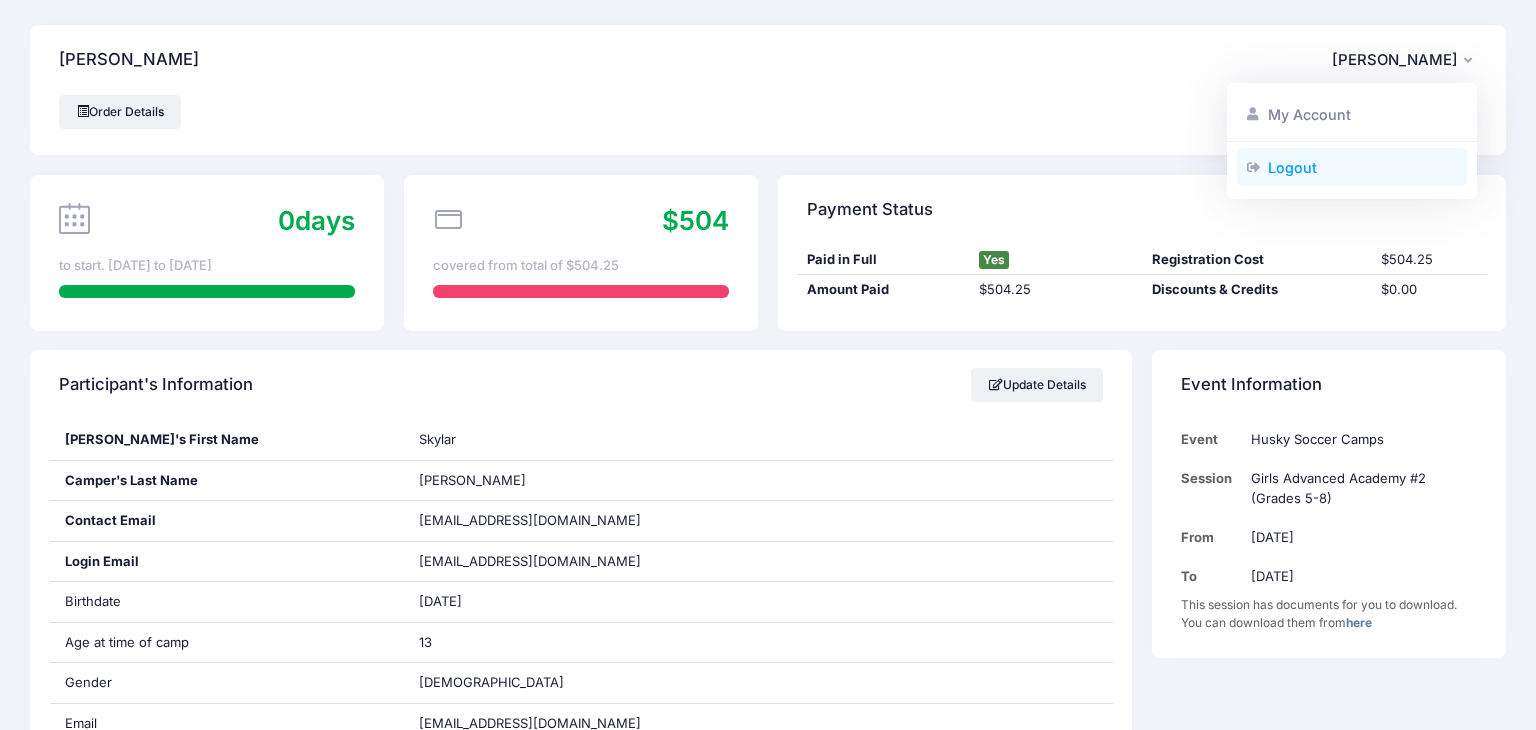click on "Logout" at bounding box center (1352, 167) 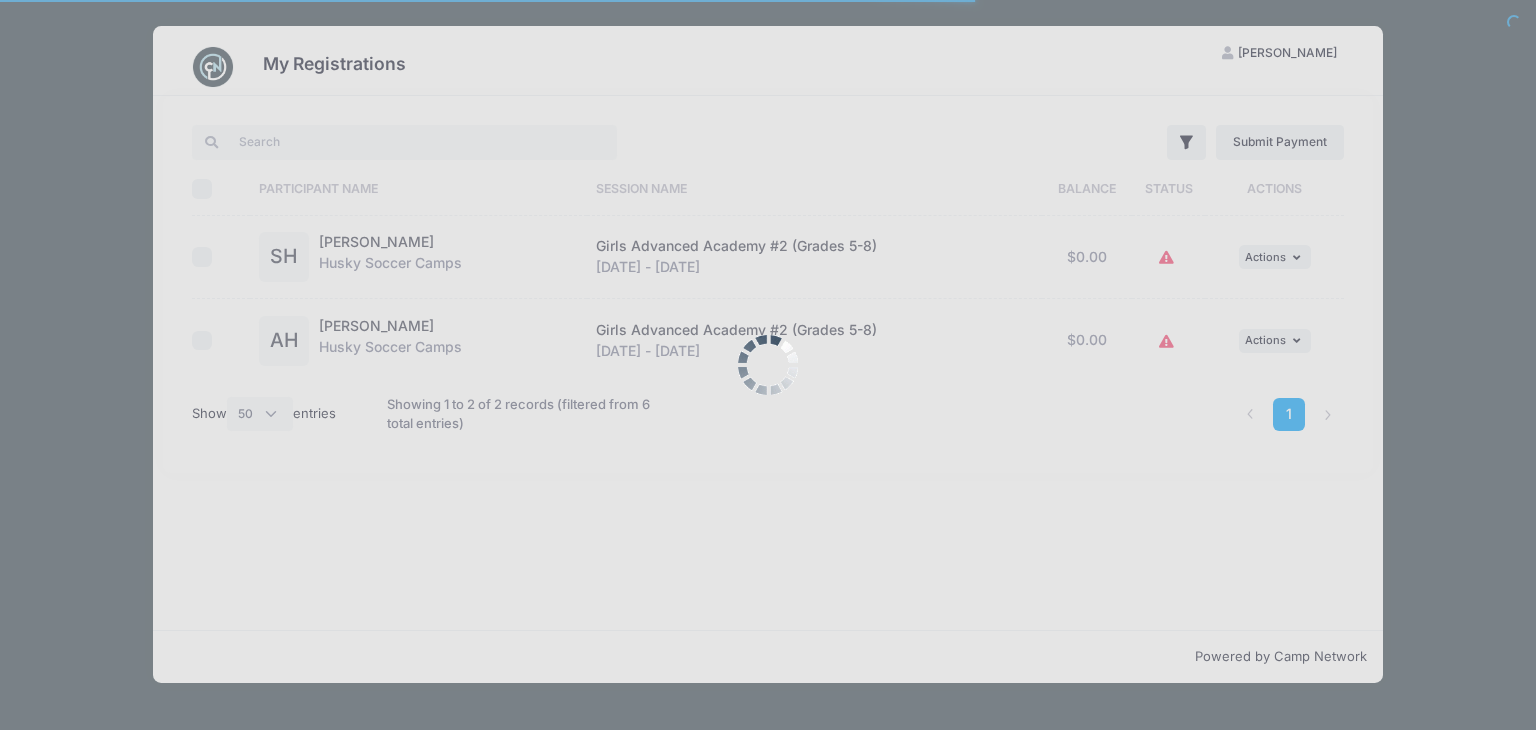 select on "50" 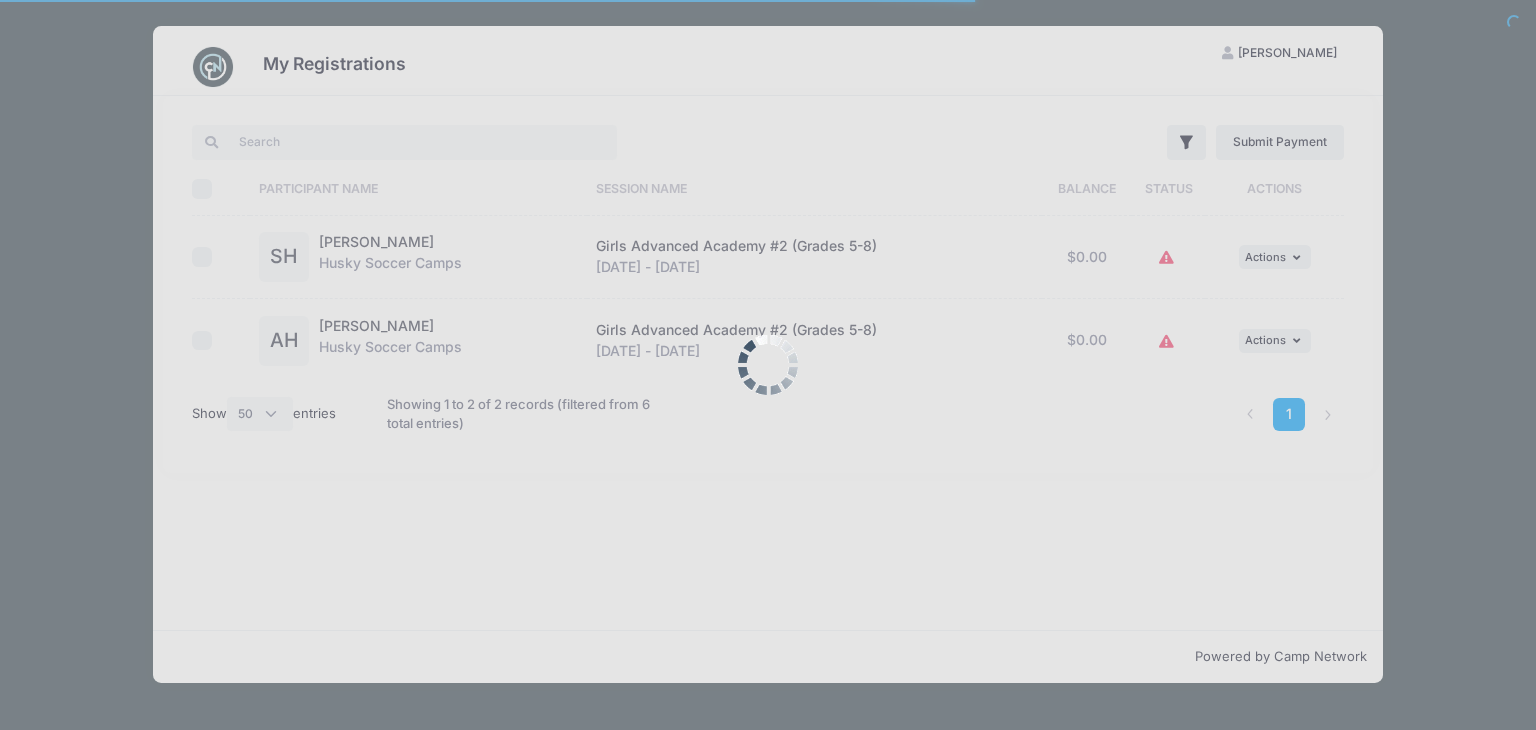scroll, scrollTop: 0, scrollLeft: 0, axis: both 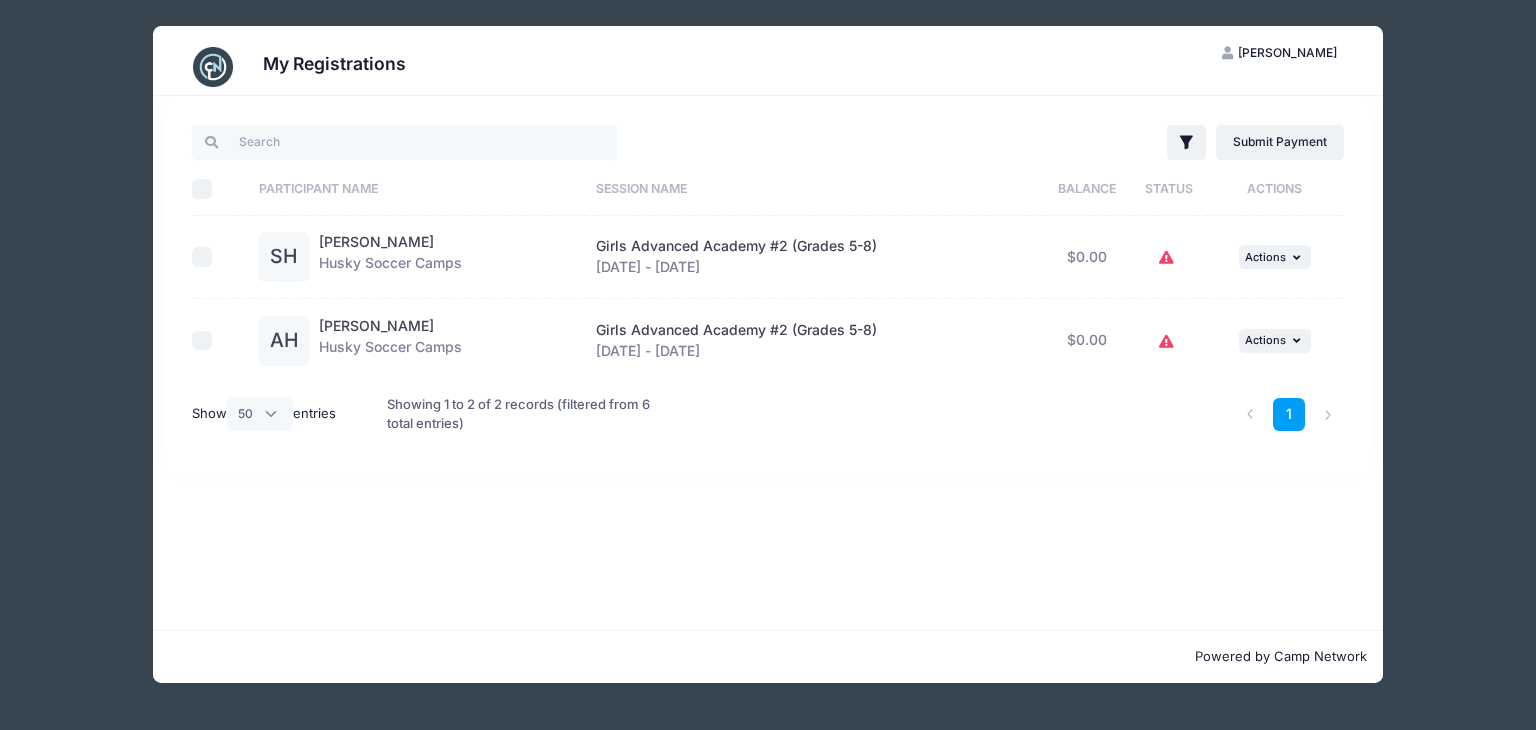 click on "My Registrations
KH [PERSON_NAME]      My Account
Logout
Filter
Filter Options
Show:
Current Registrations" at bounding box center (768, 354) 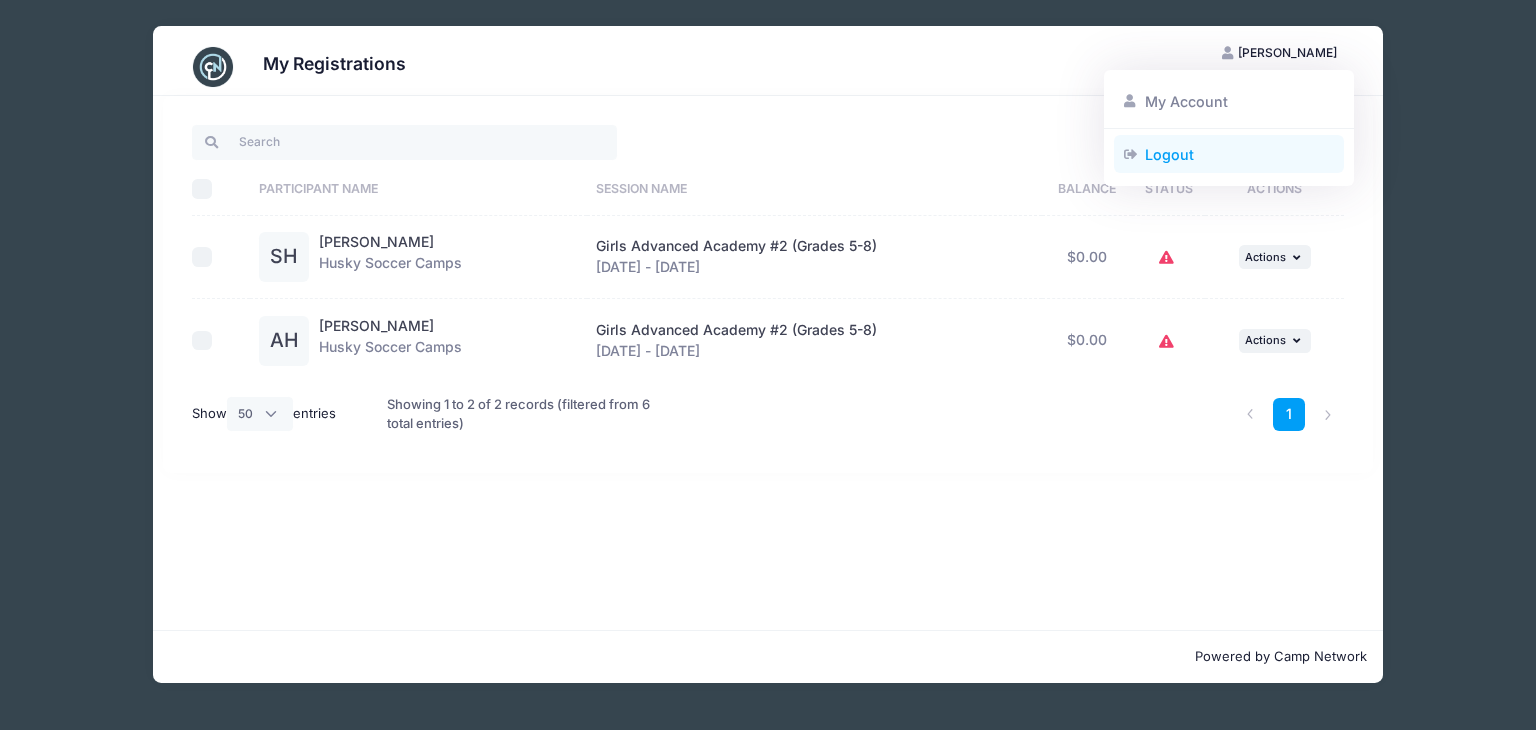 click at bounding box center [1131, 154] 